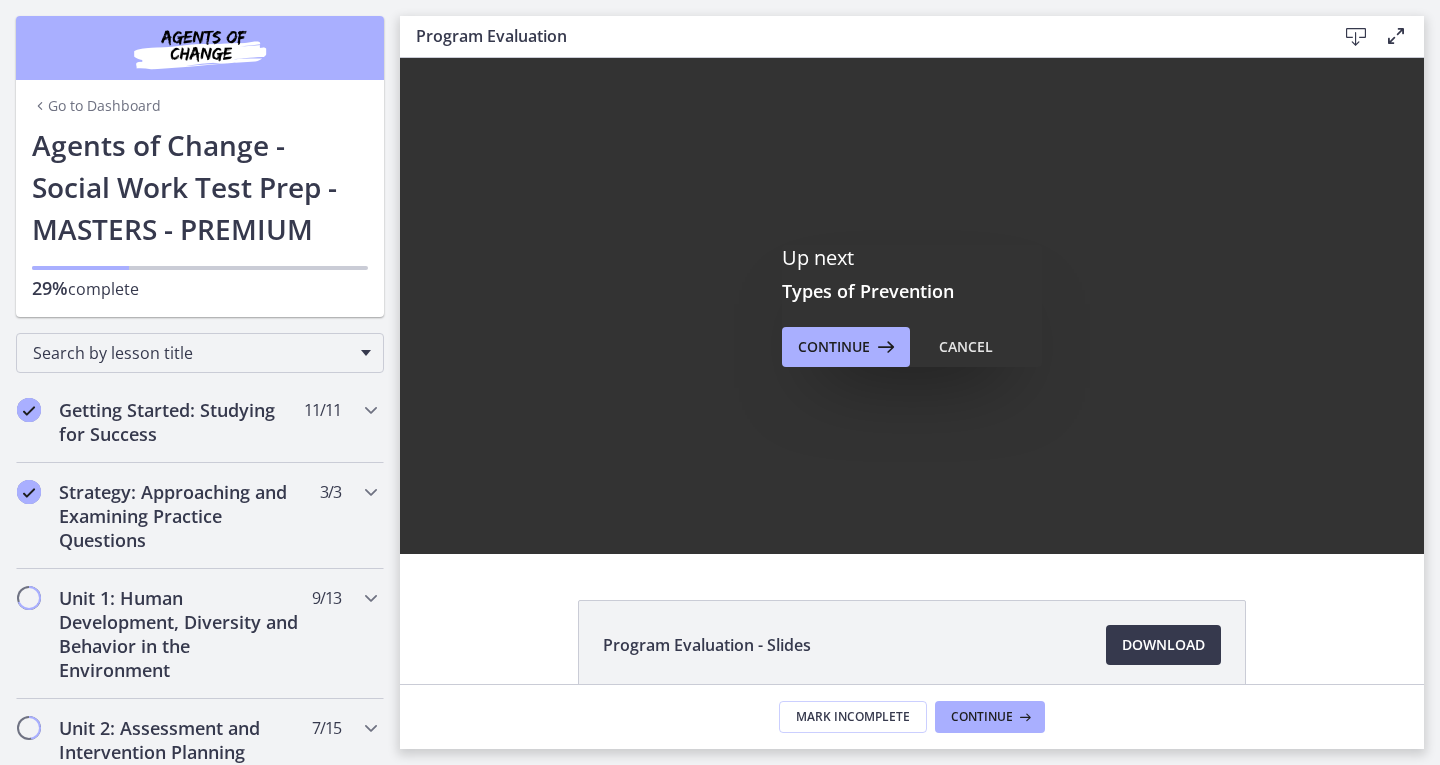 scroll, scrollTop: 0, scrollLeft: 0, axis: both 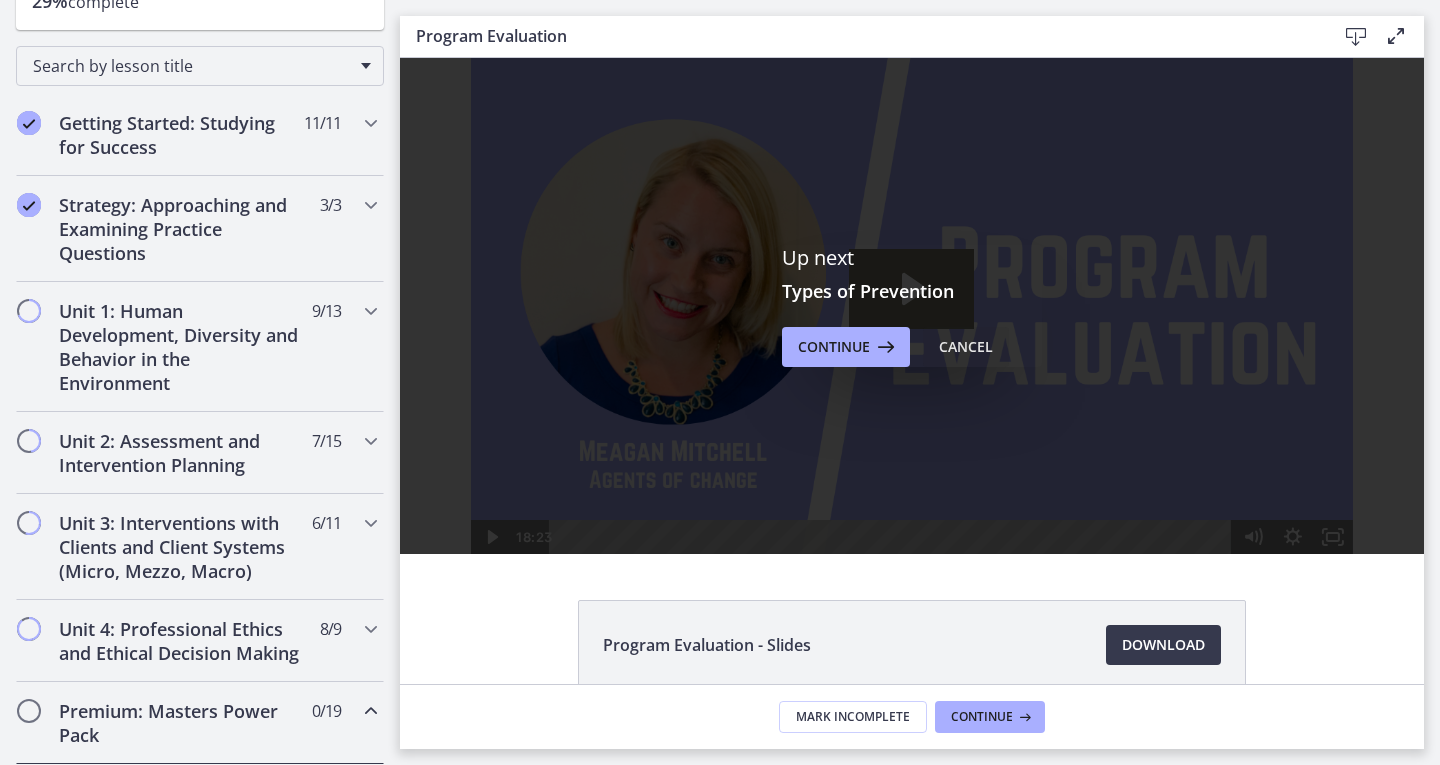 click on "Cancel" at bounding box center (966, 347) 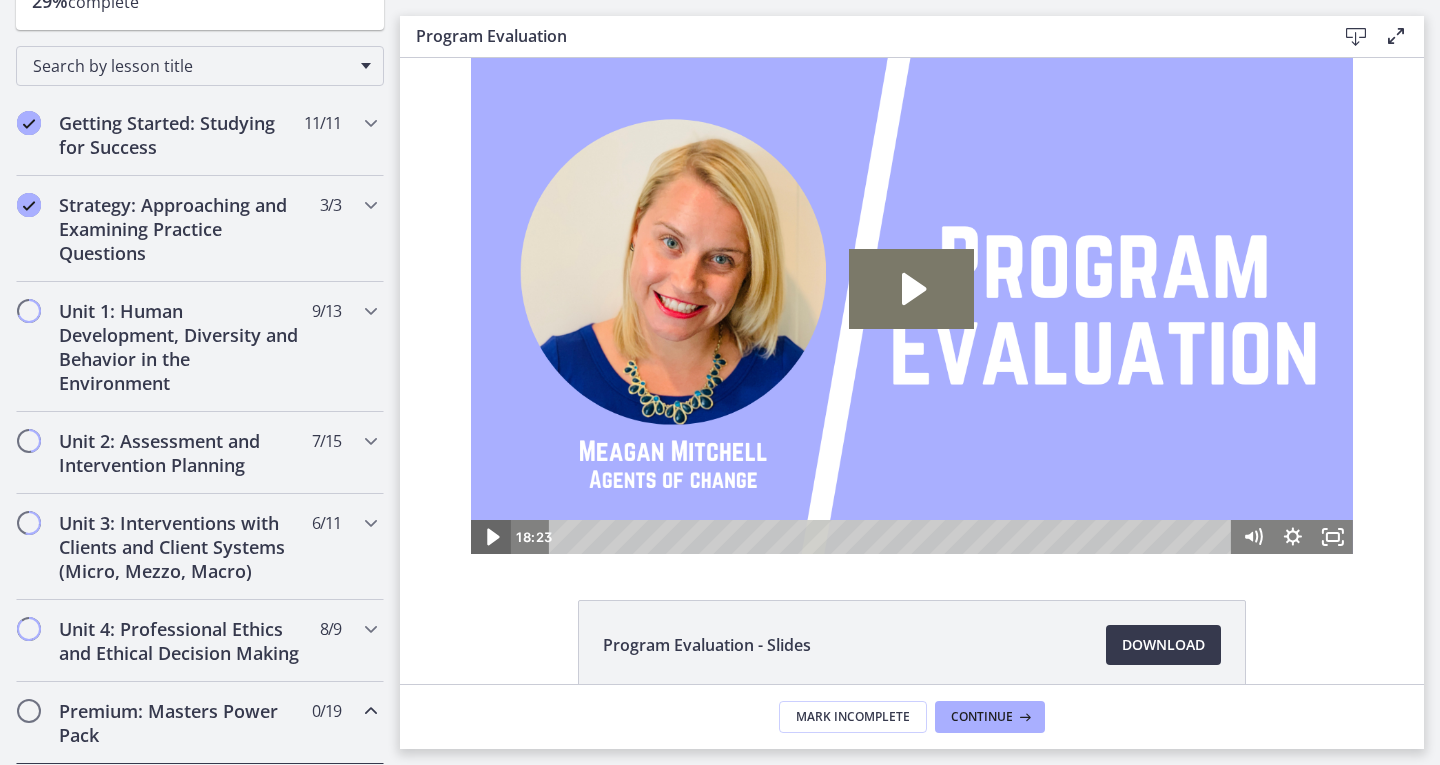 click 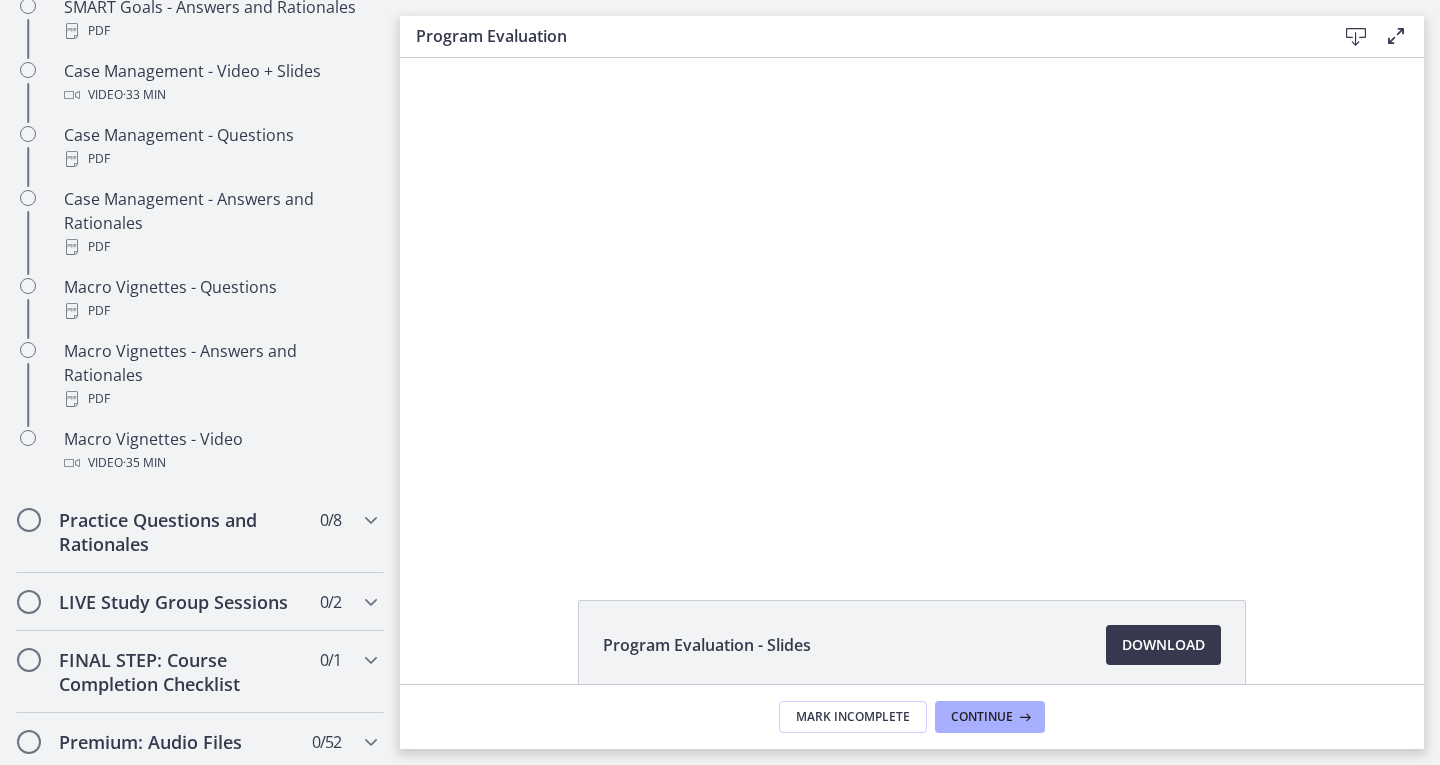 scroll, scrollTop: 2317, scrollLeft: 0, axis: vertical 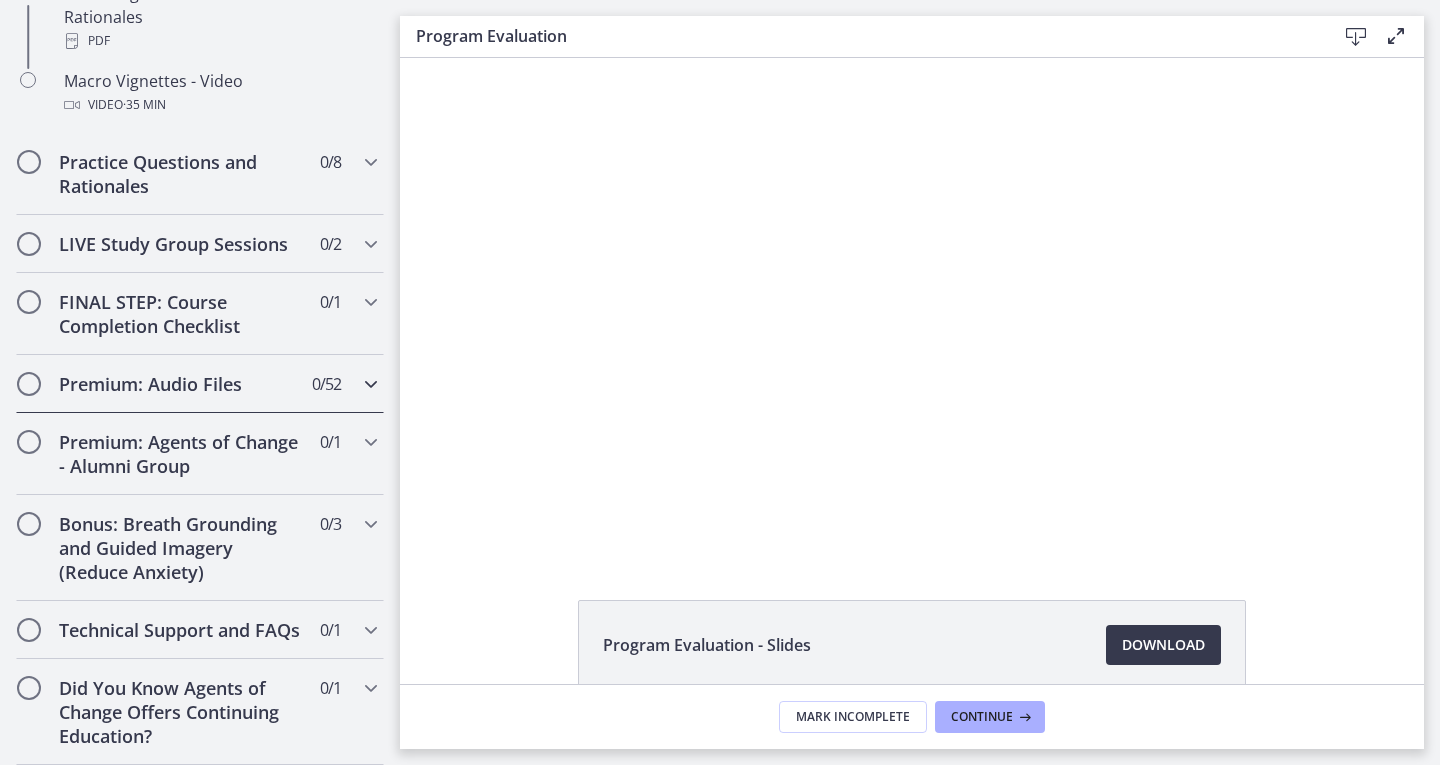click at bounding box center [371, 384] 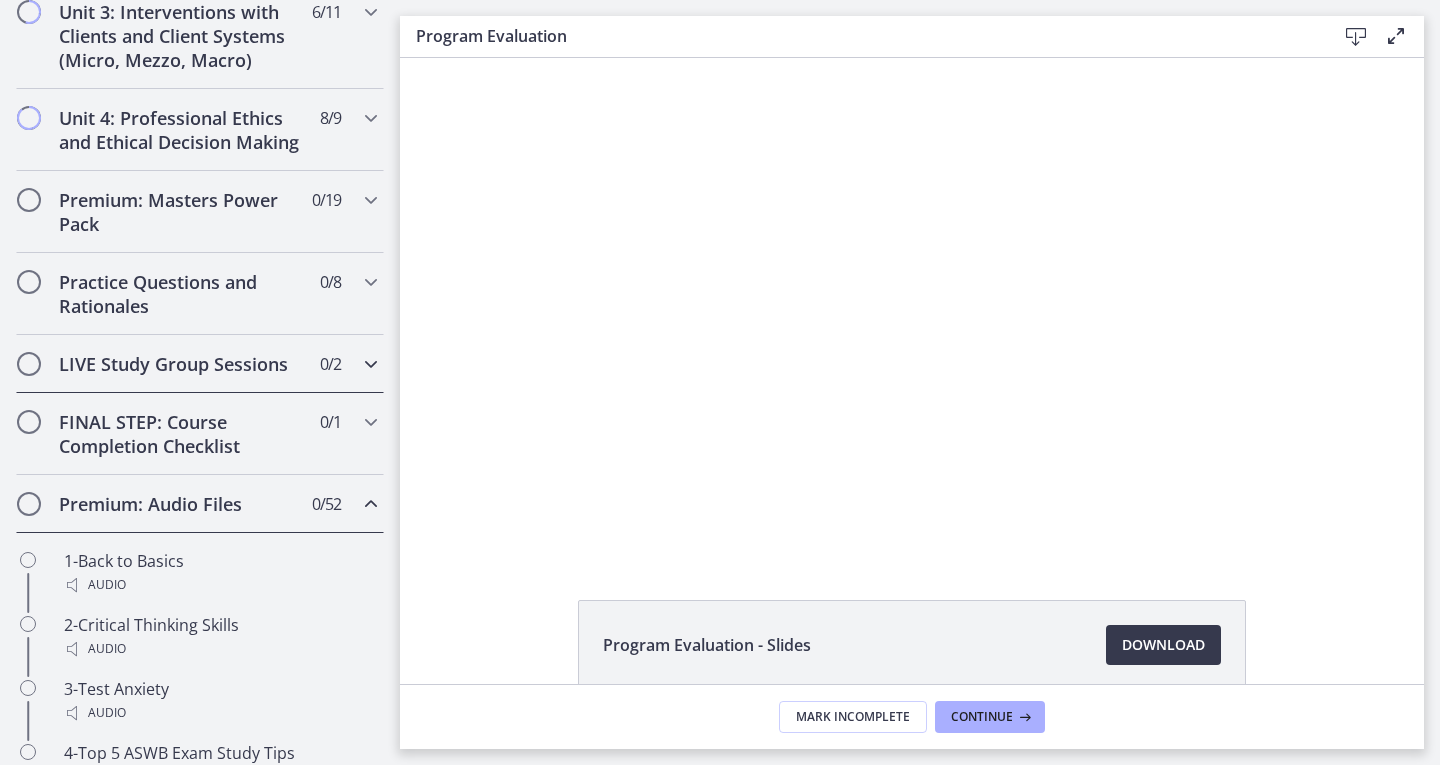 scroll, scrollTop: 800, scrollLeft: 0, axis: vertical 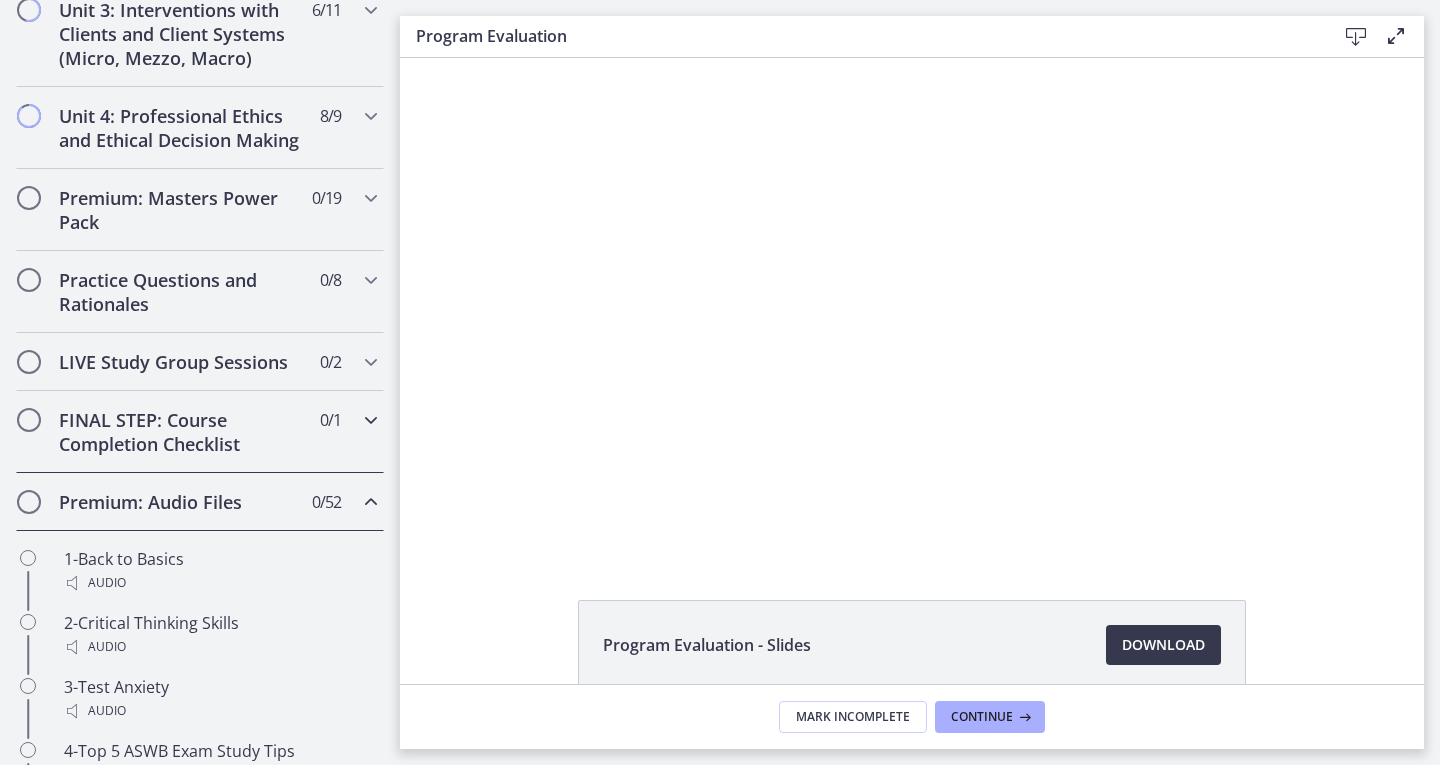 click on "0  /  1
Completed" at bounding box center [330, 420] 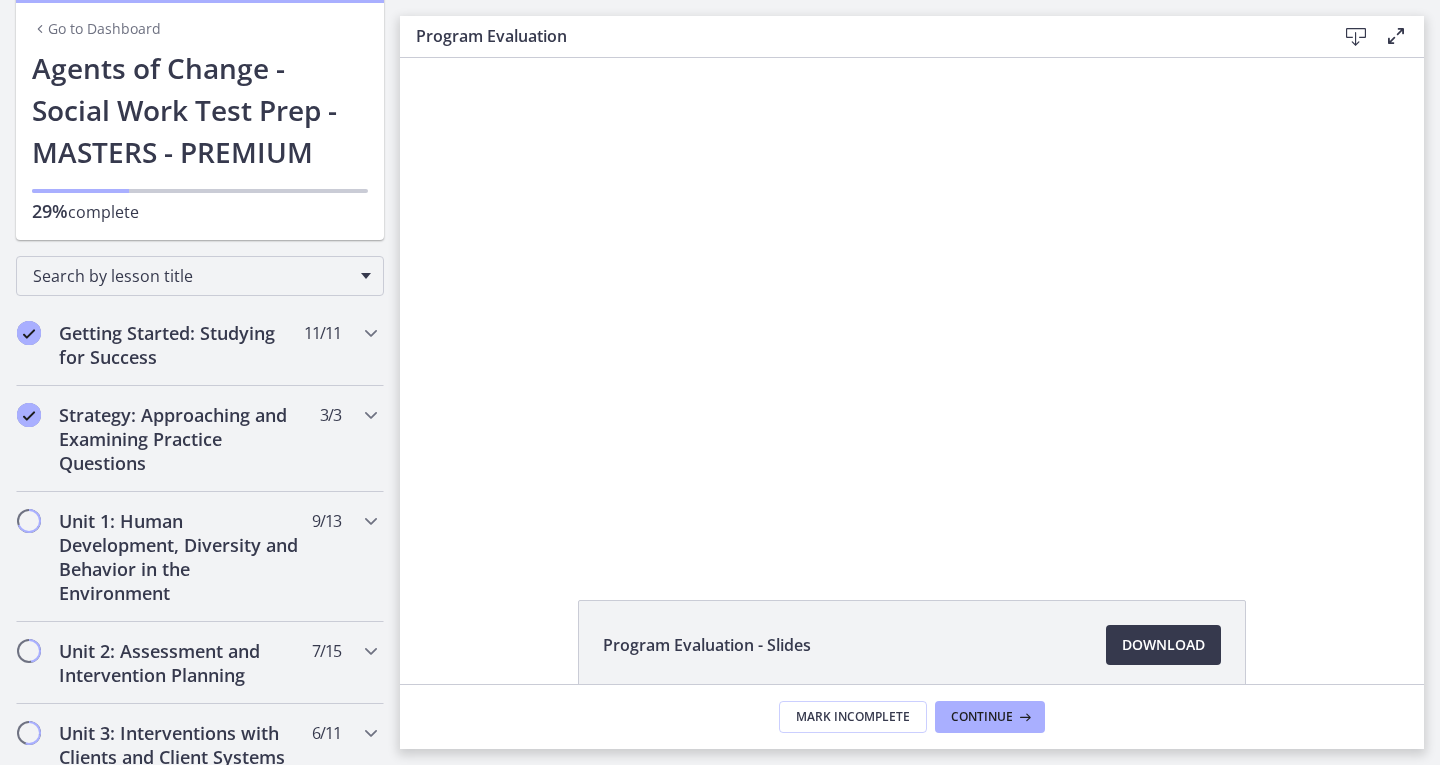 scroll, scrollTop: 72, scrollLeft: 0, axis: vertical 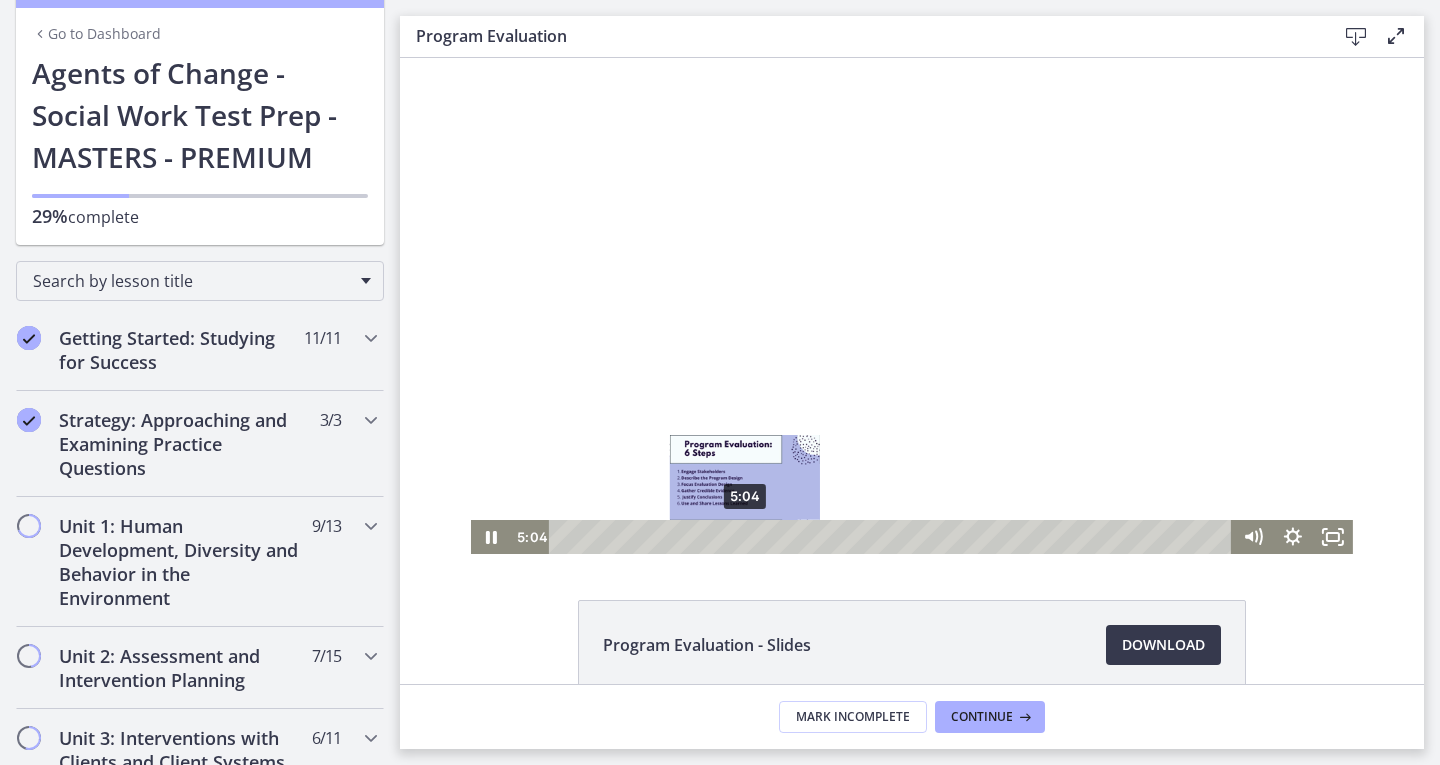click on "5:04" at bounding box center (893, 537) 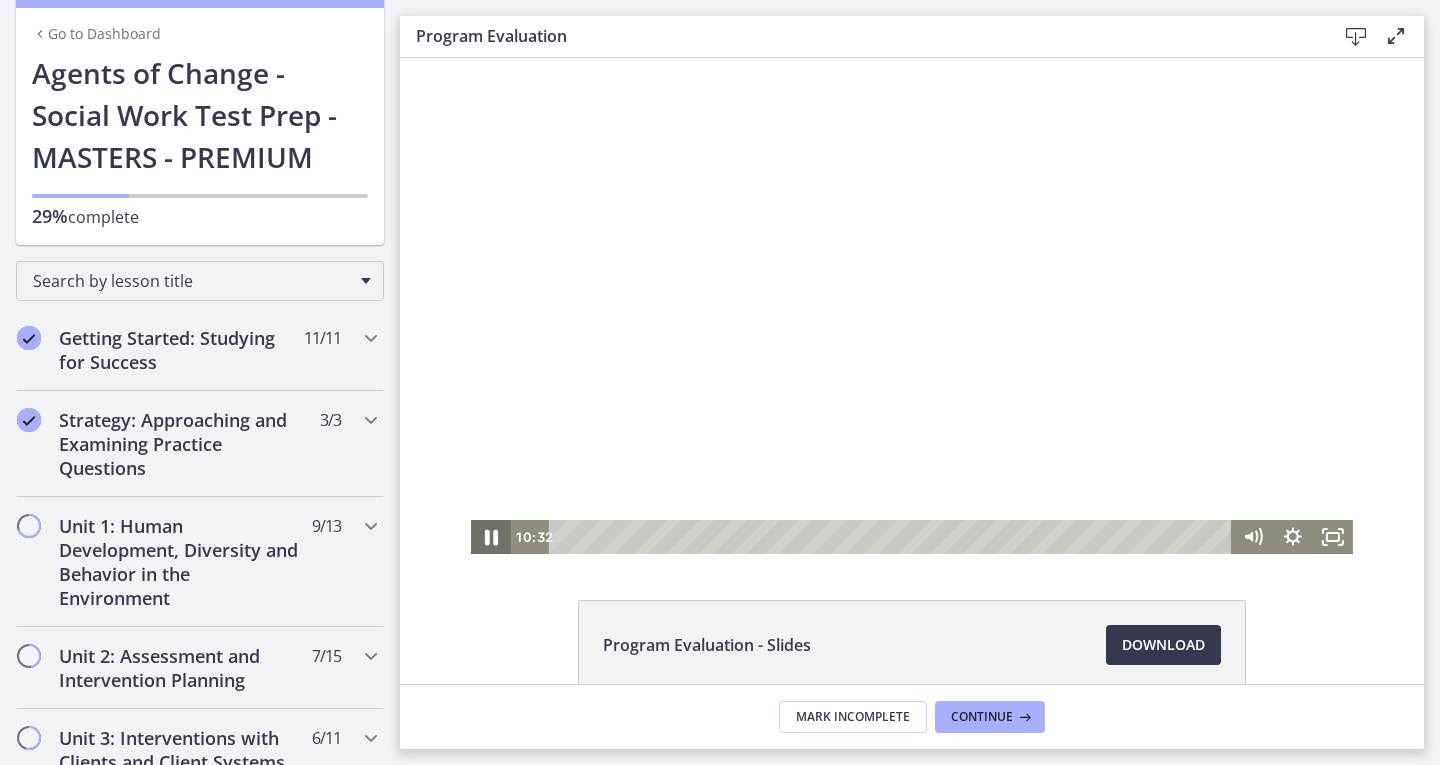 click 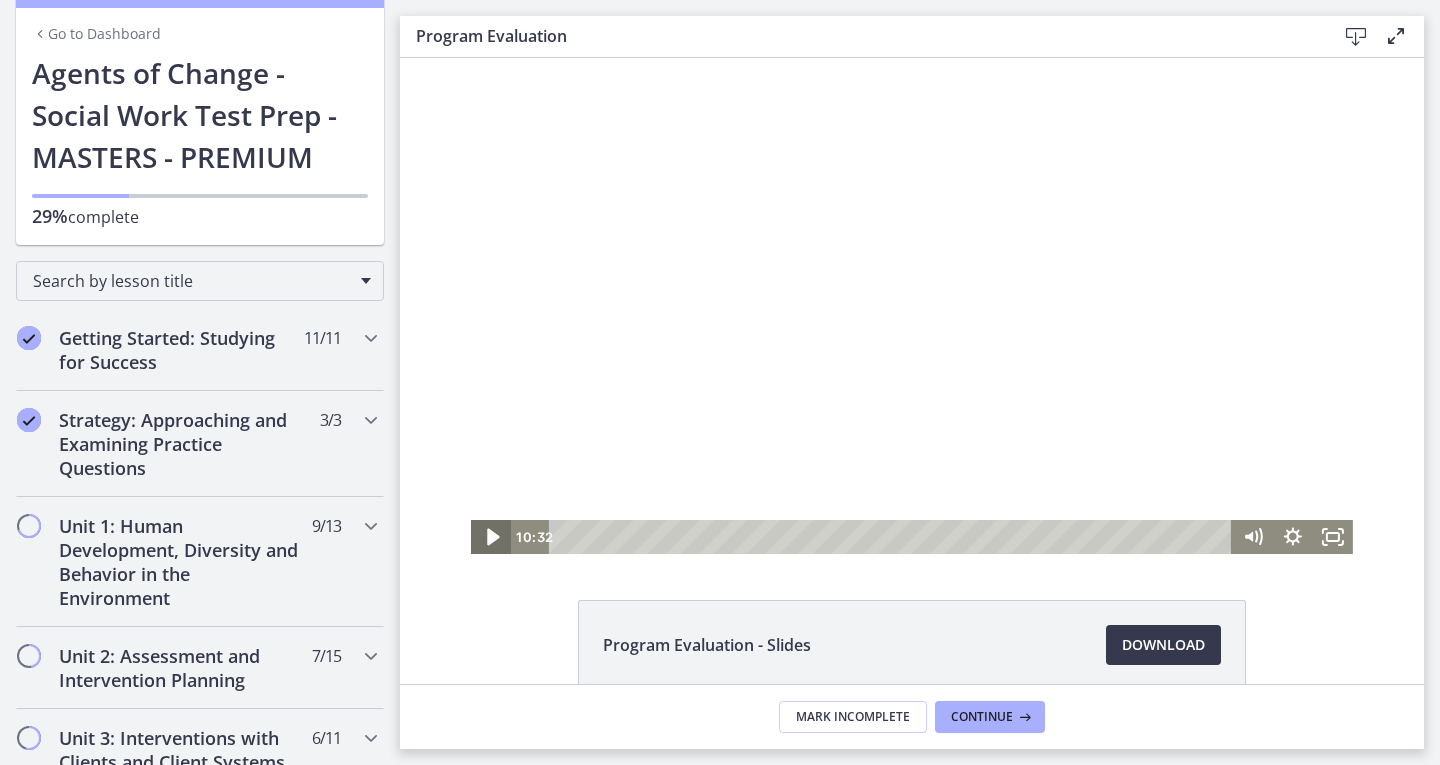 click 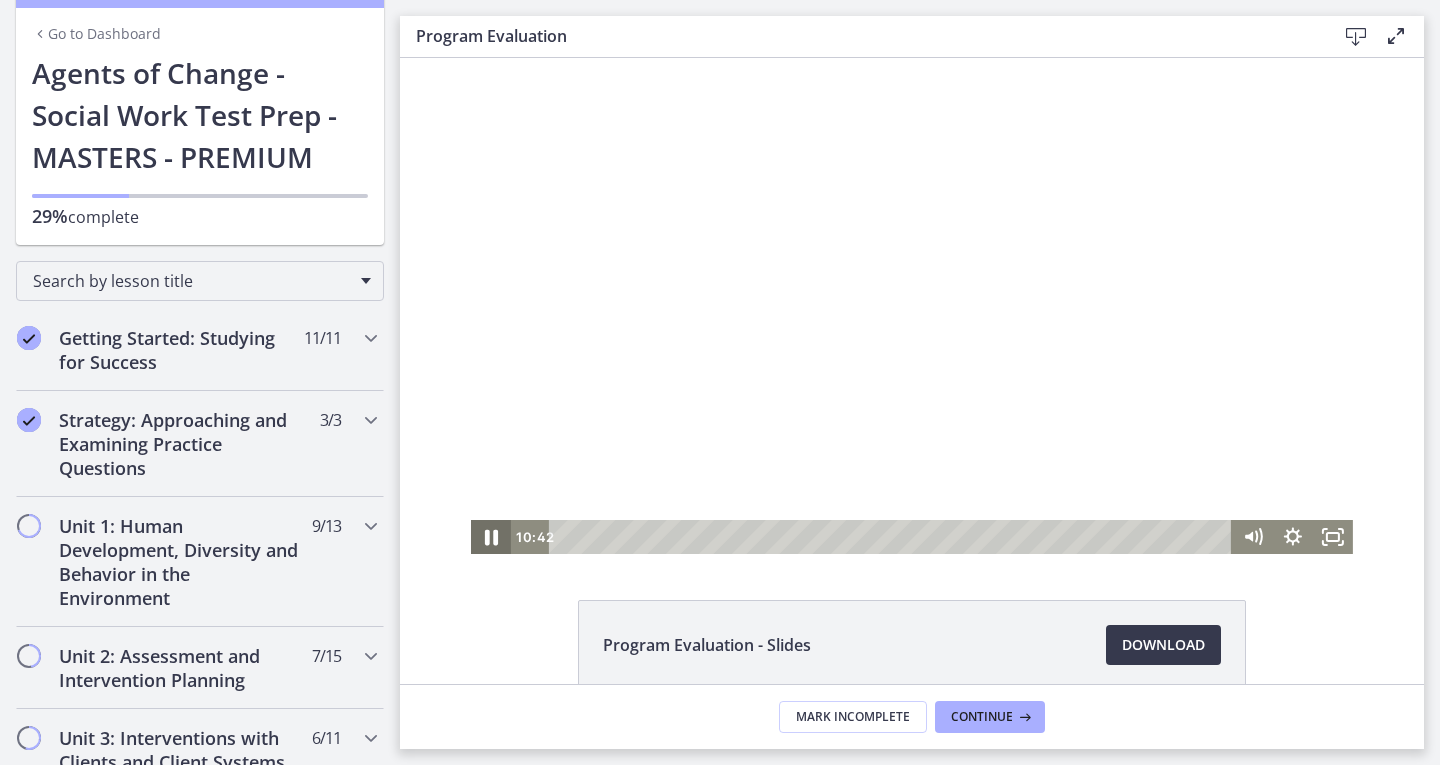 click 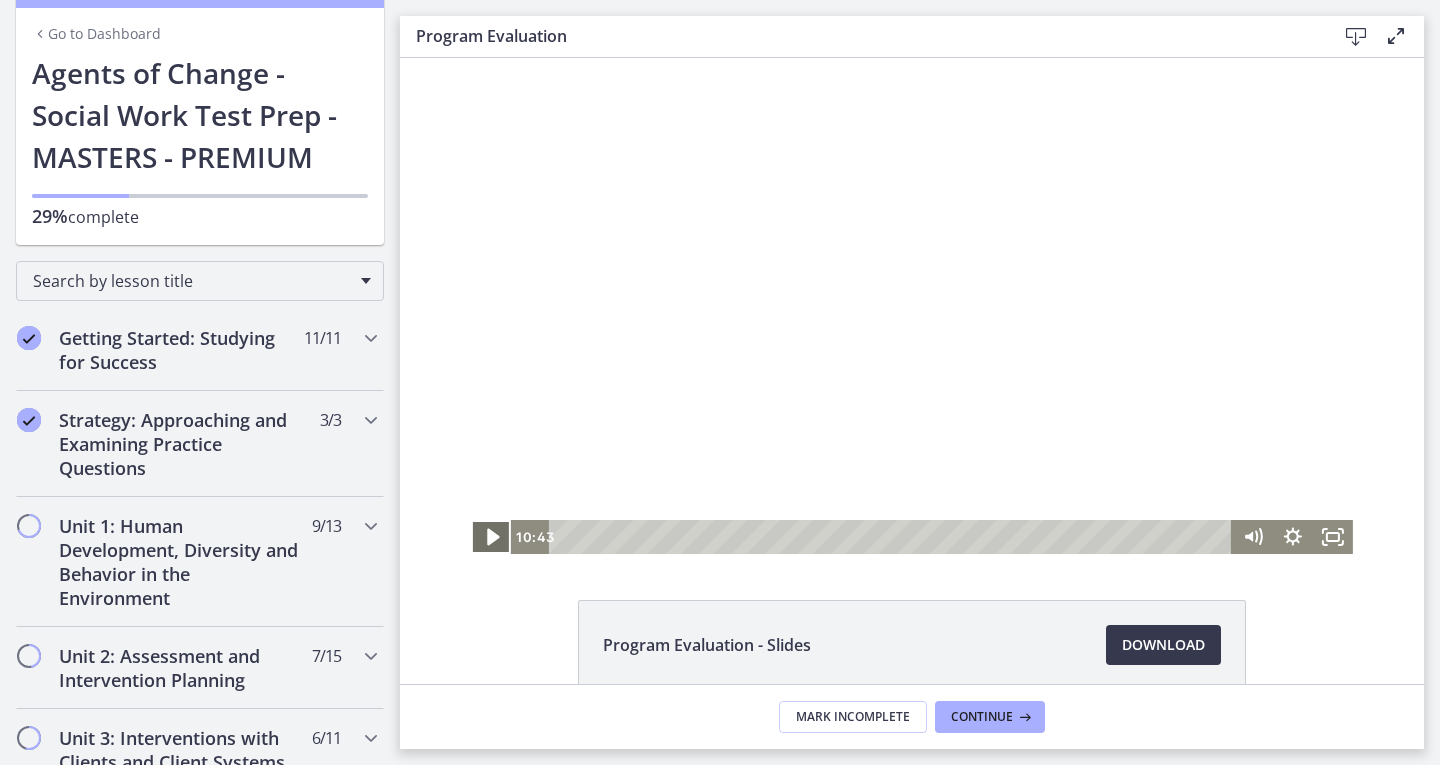 click 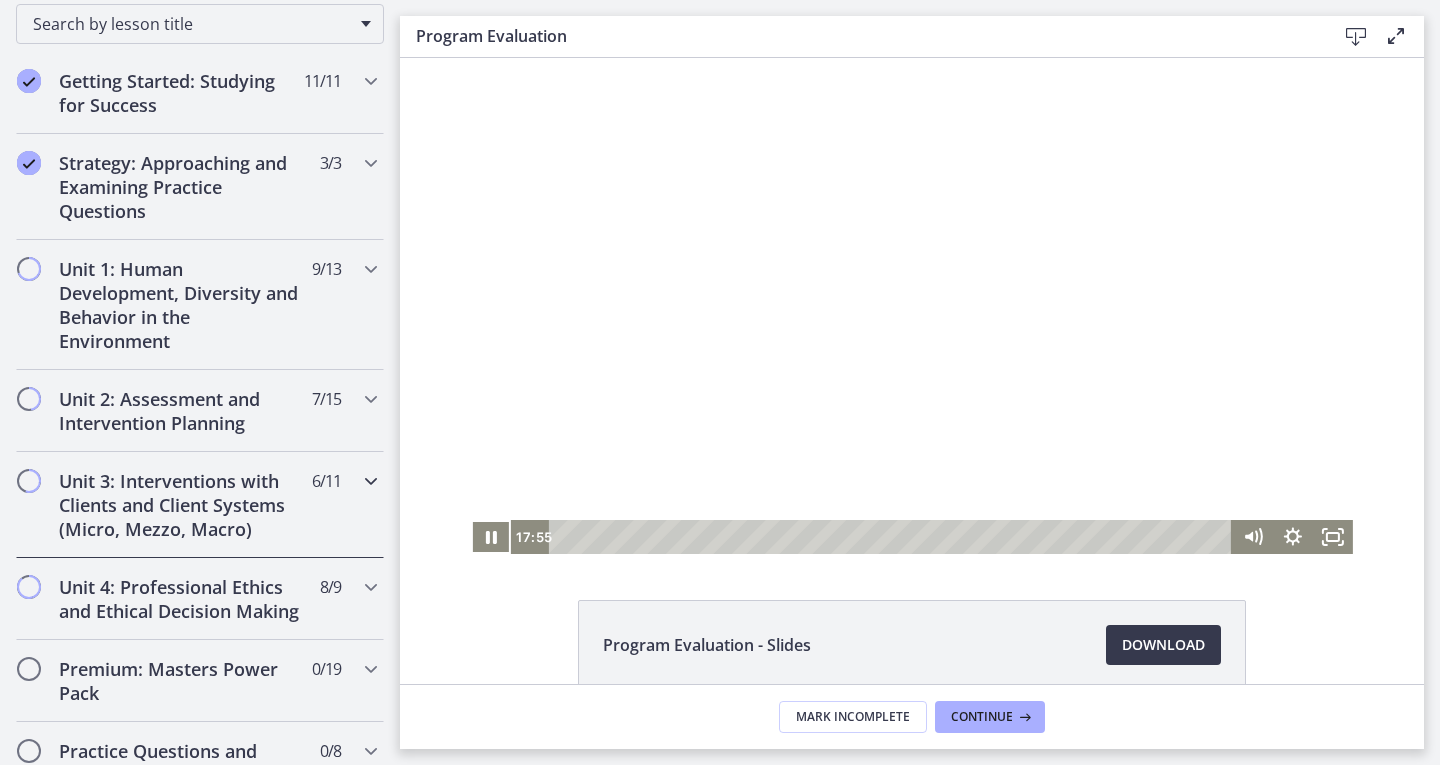 scroll, scrollTop: 343, scrollLeft: 0, axis: vertical 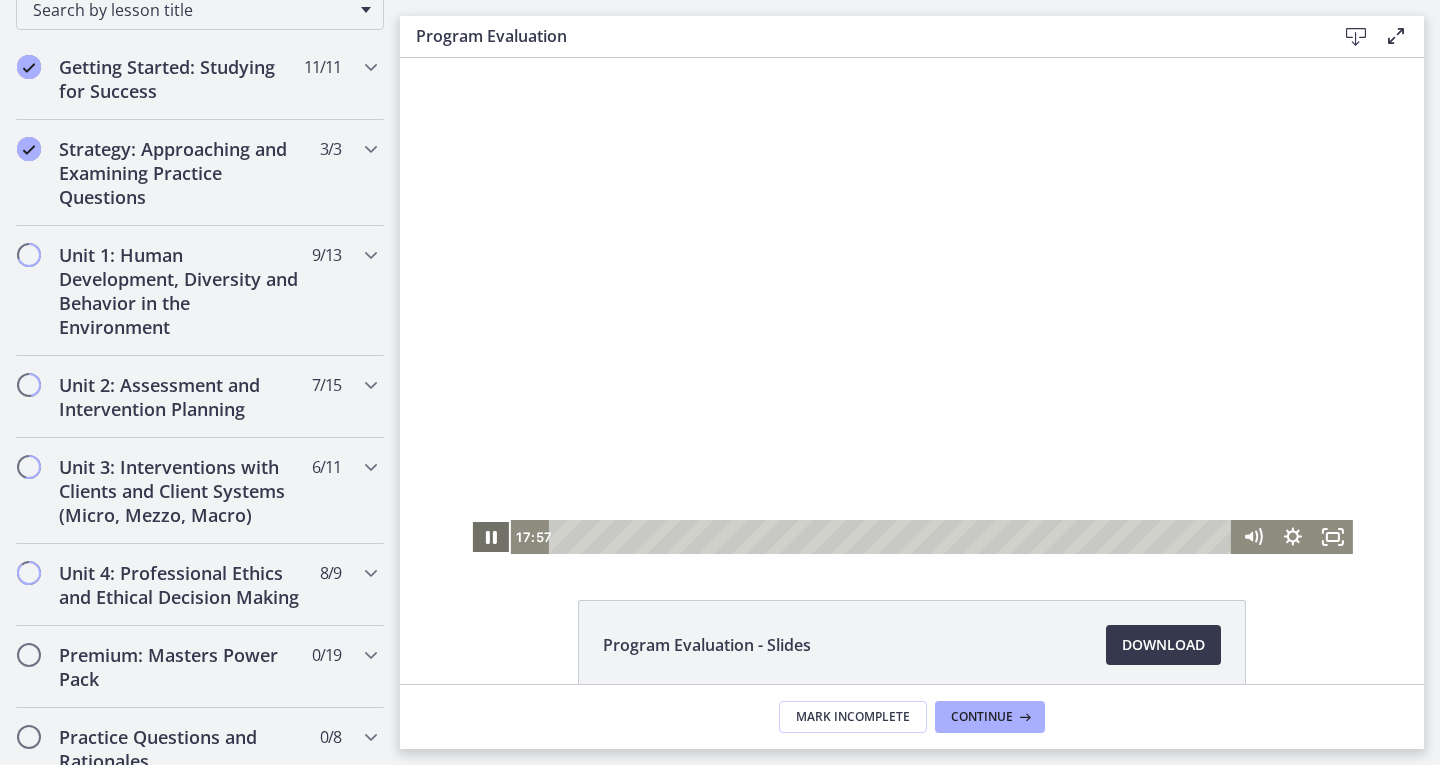 click 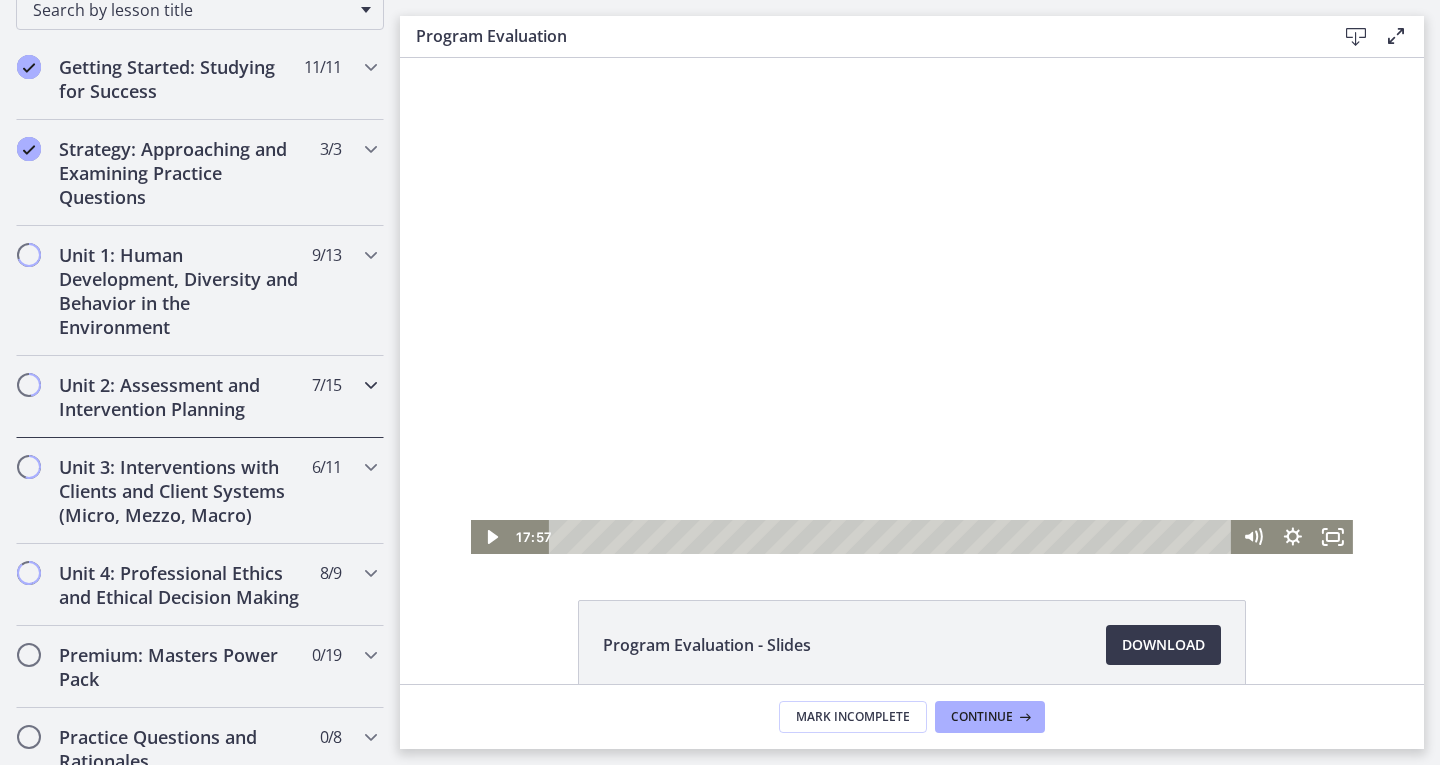 click on "Unit 2: Assessment and Intervention Planning
7  /  15
Completed" at bounding box center [200, 397] 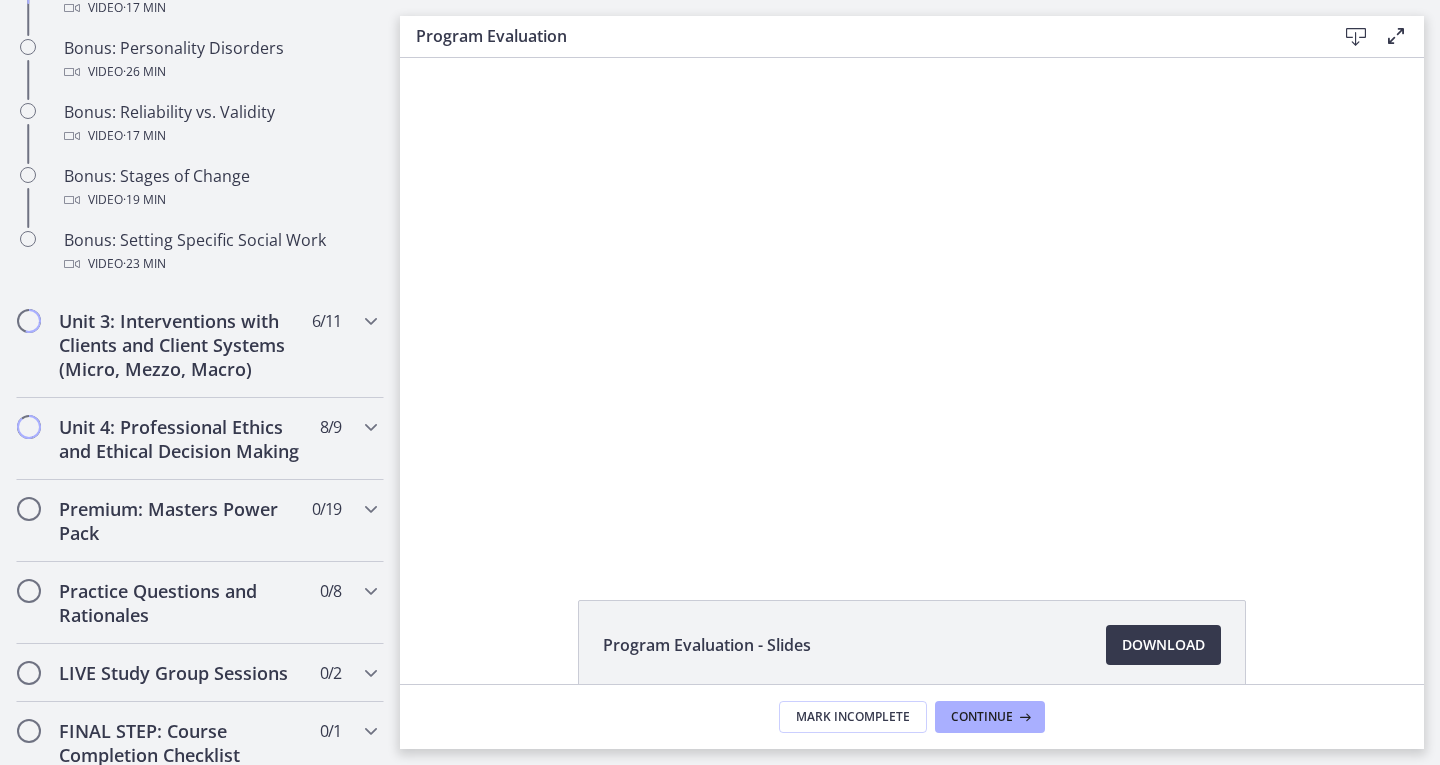 scroll, scrollTop: 1706, scrollLeft: 0, axis: vertical 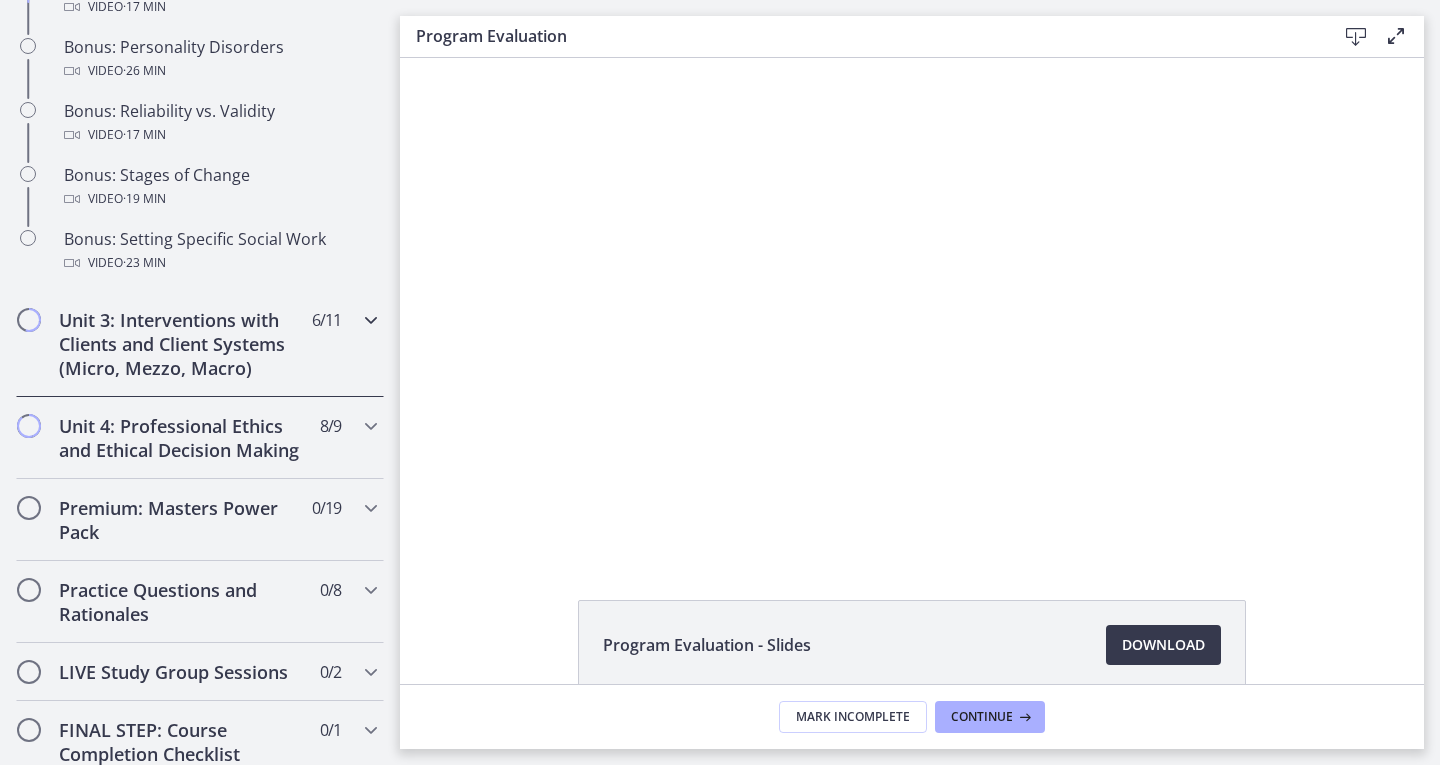 click on "Unit 3: Interventions with Clients and Client Systems (Micro, Mezzo, Macro)" at bounding box center [181, 344] 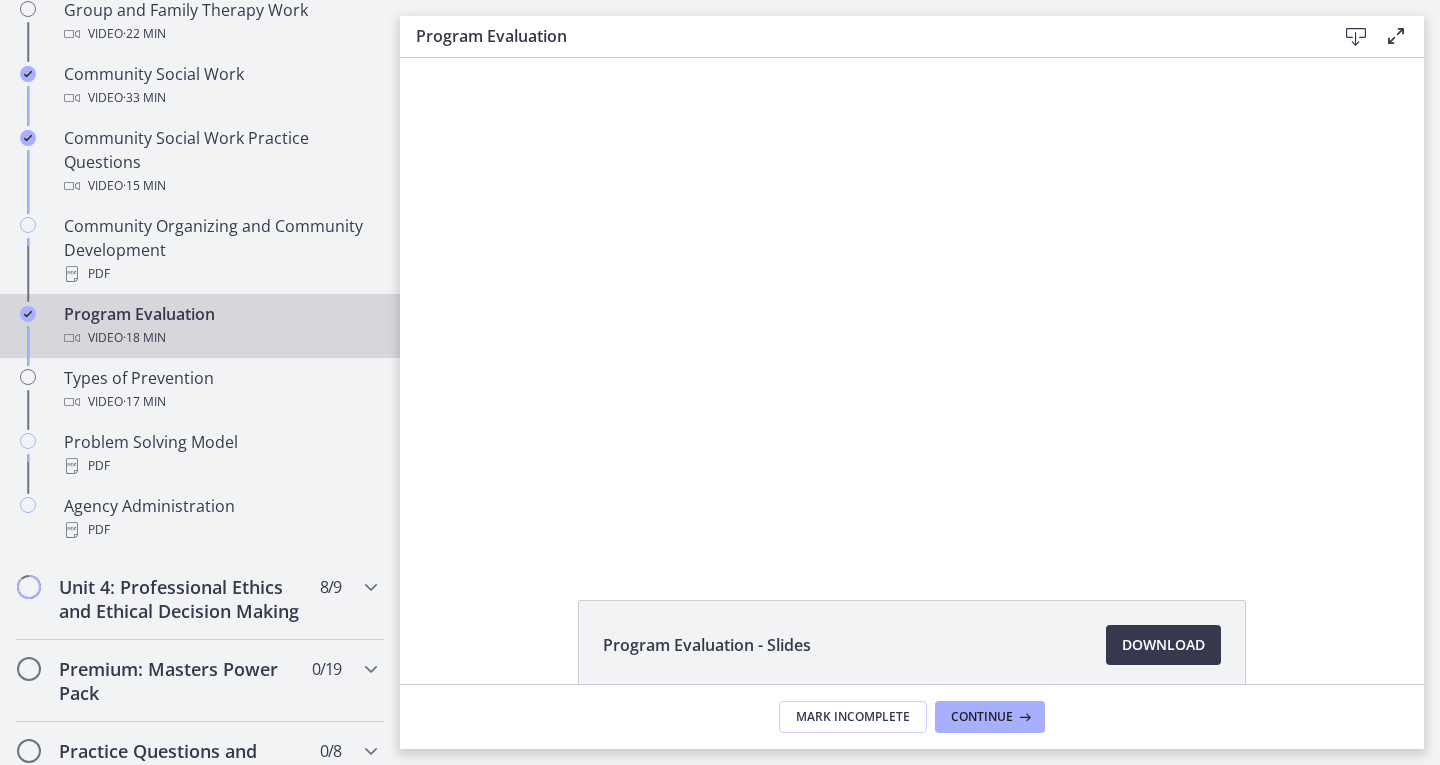 scroll, scrollTop: 1096, scrollLeft: 0, axis: vertical 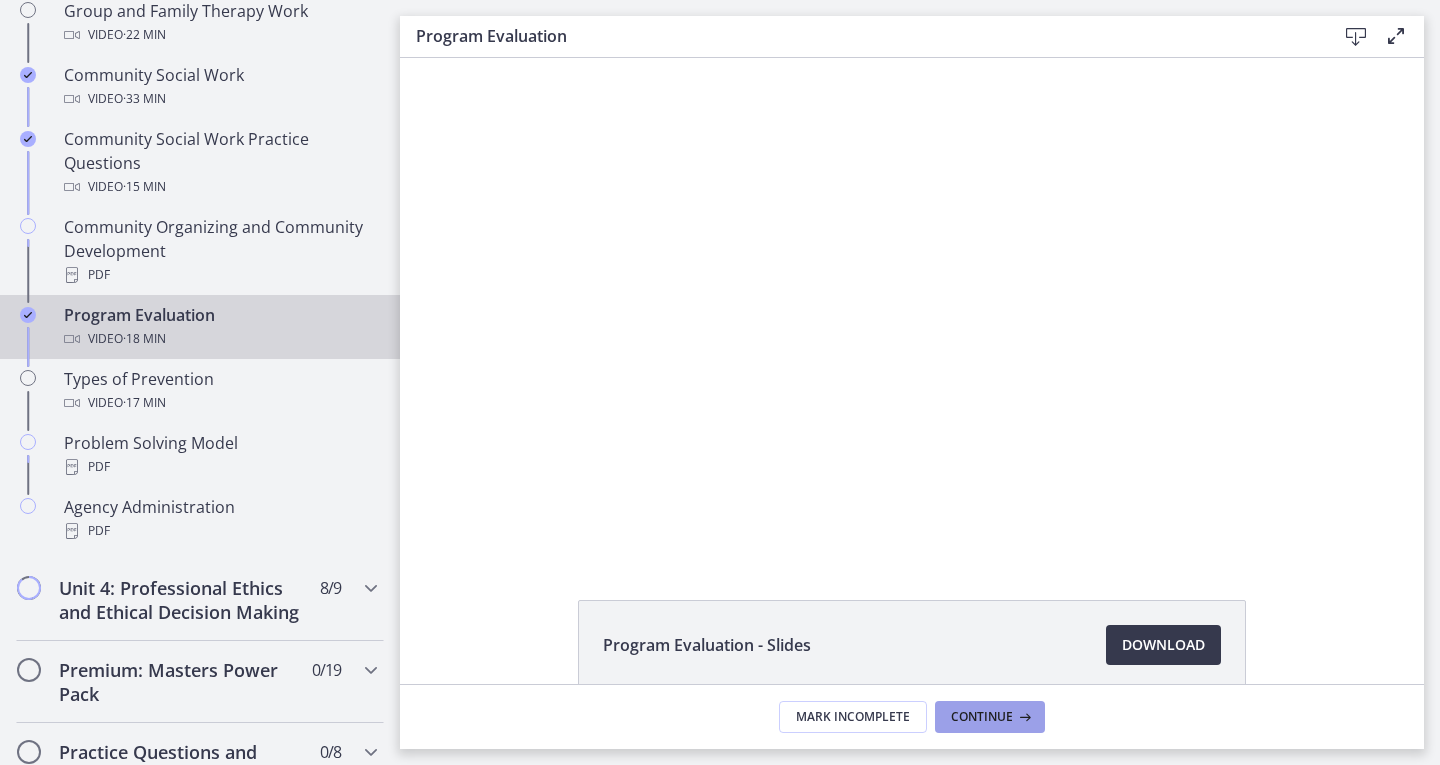 click on "Continue" at bounding box center (982, 717) 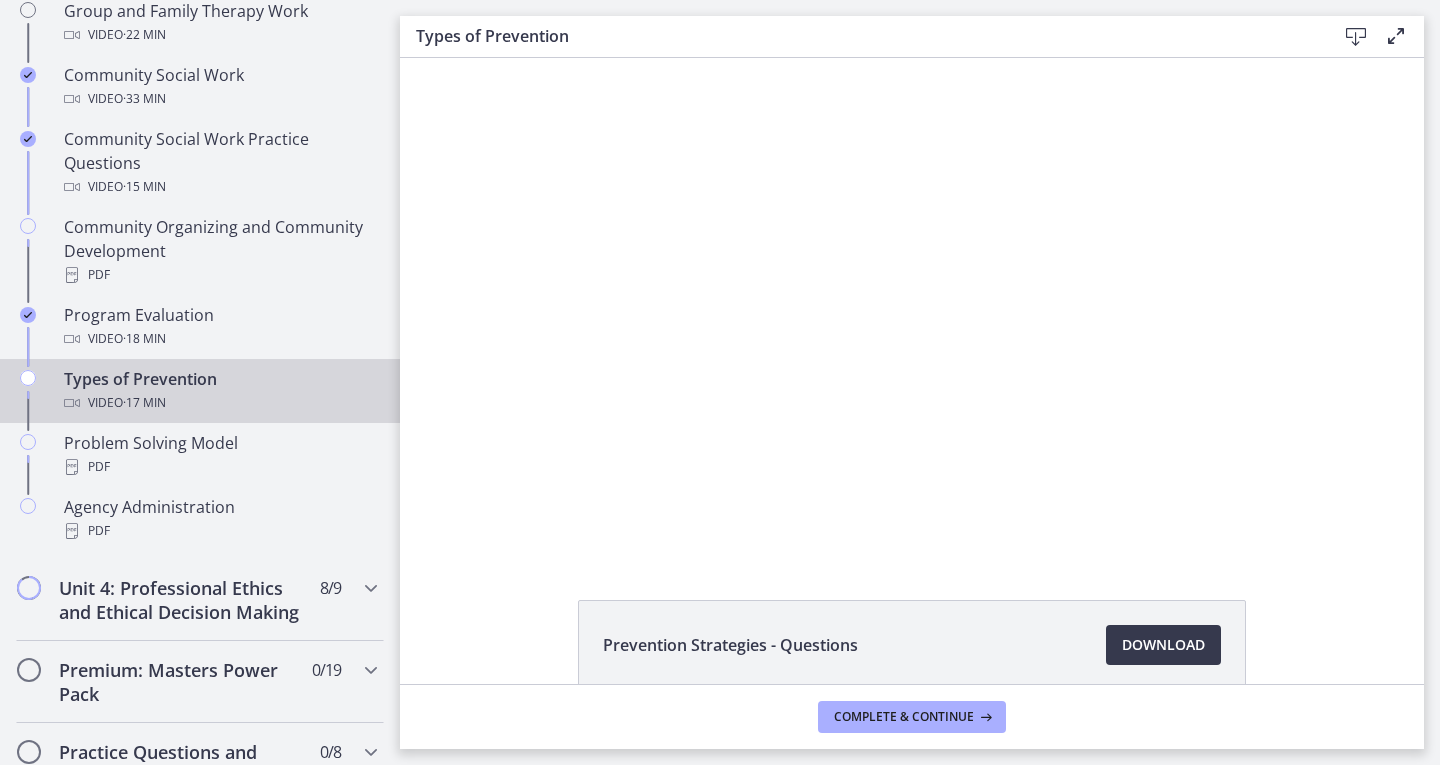 scroll, scrollTop: 0, scrollLeft: 0, axis: both 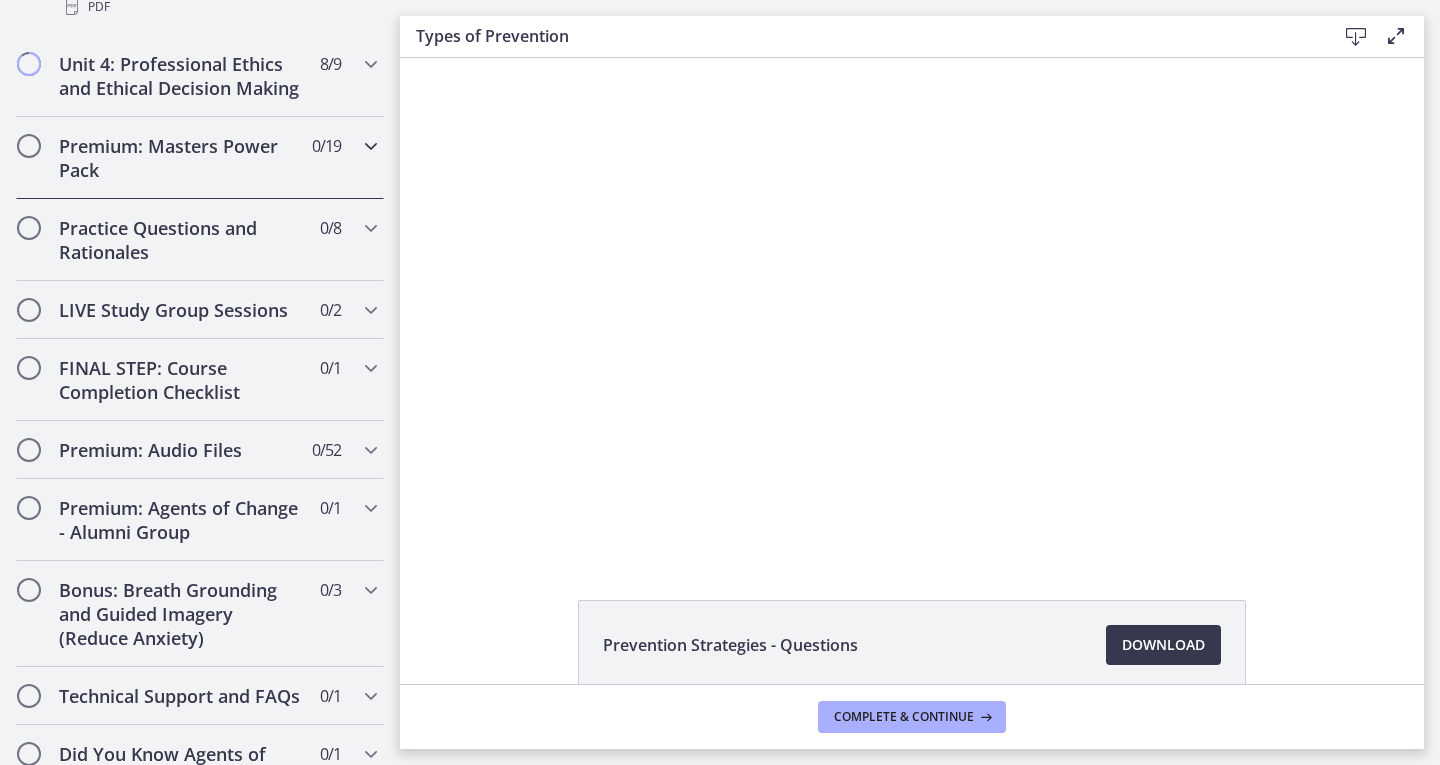 click on "Premium: Masters Power Pack
0  /  19
Completed" at bounding box center (200, 158) 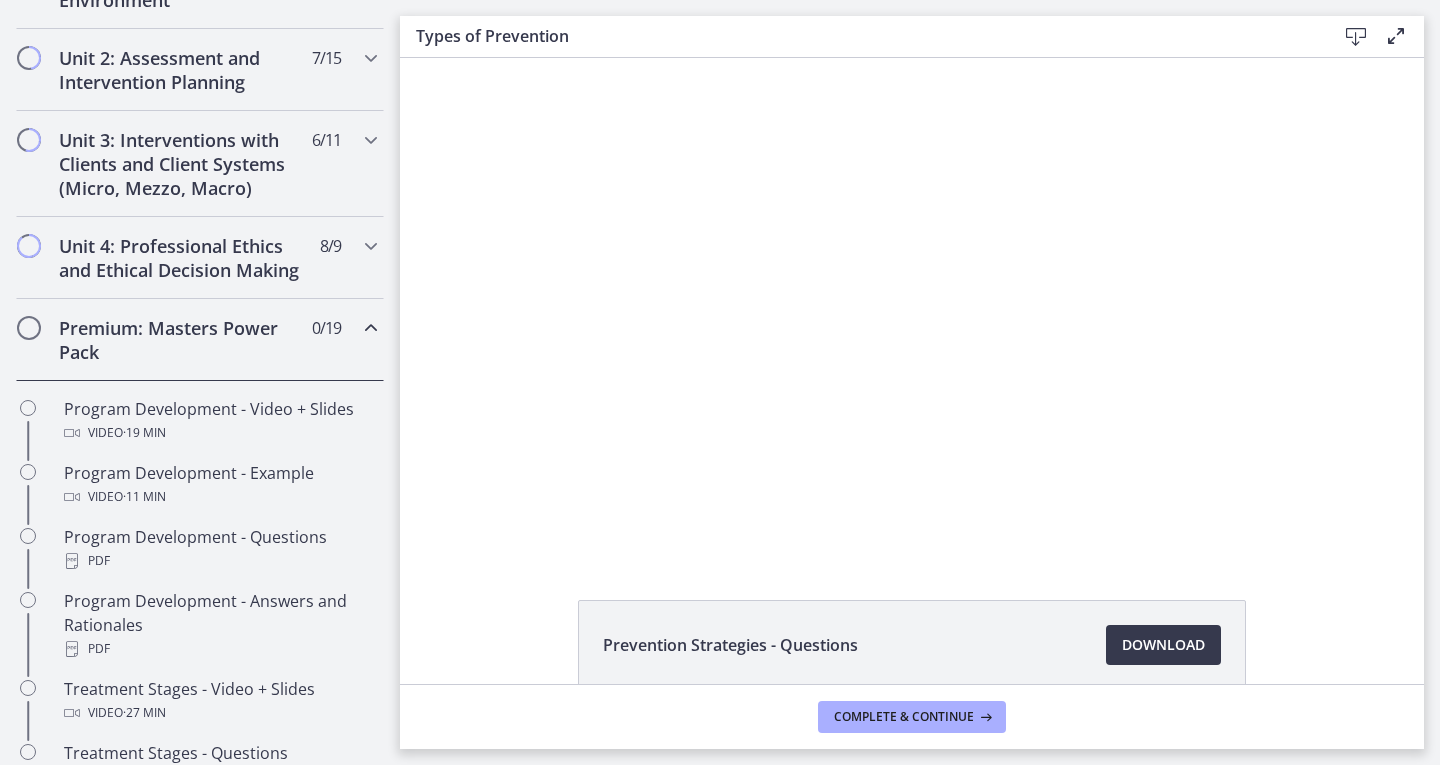 scroll, scrollTop: 666, scrollLeft: 0, axis: vertical 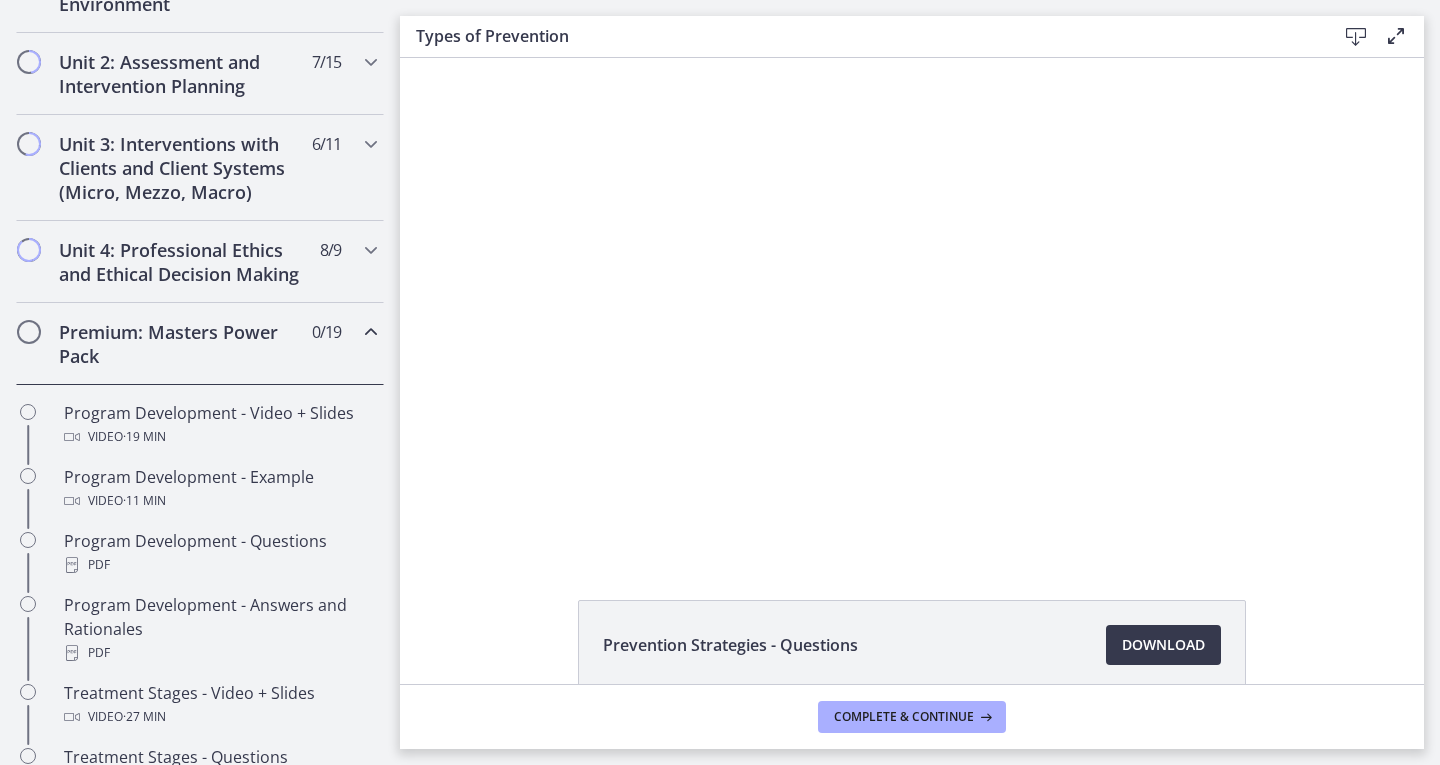 click on "Premium: Masters Power Pack
0  /  19
Completed" at bounding box center [200, 344] 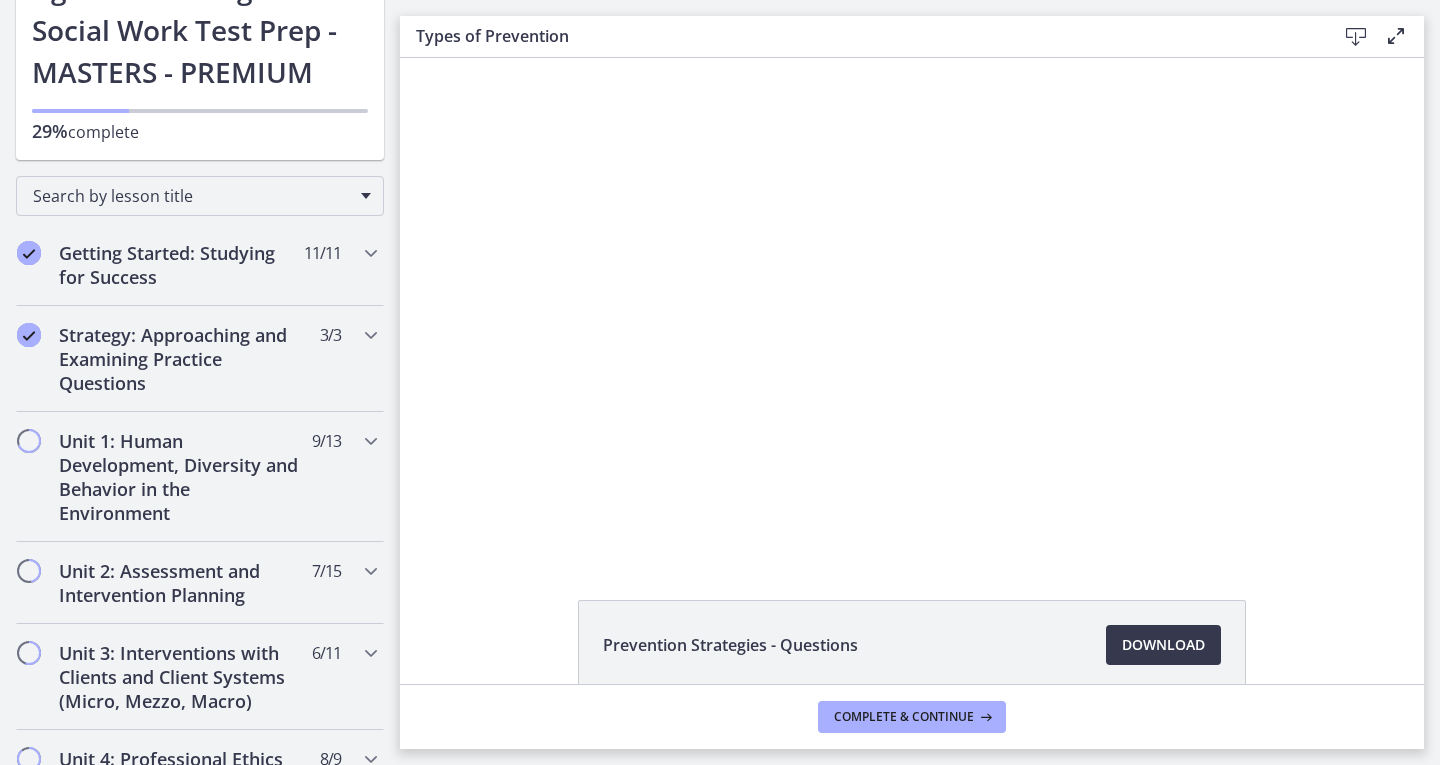 scroll, scrollTop: 165, scrollLeft: 0, axis: vertical 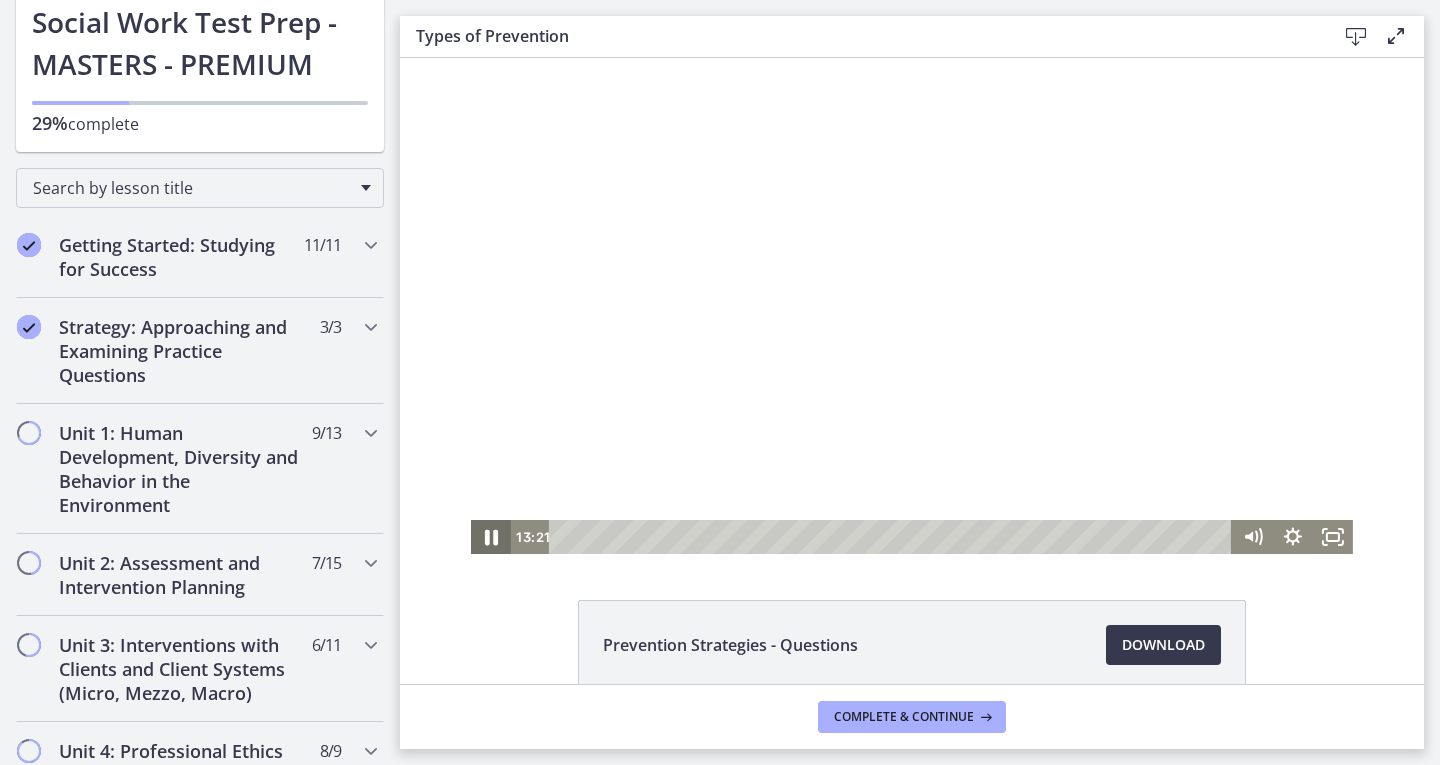 click 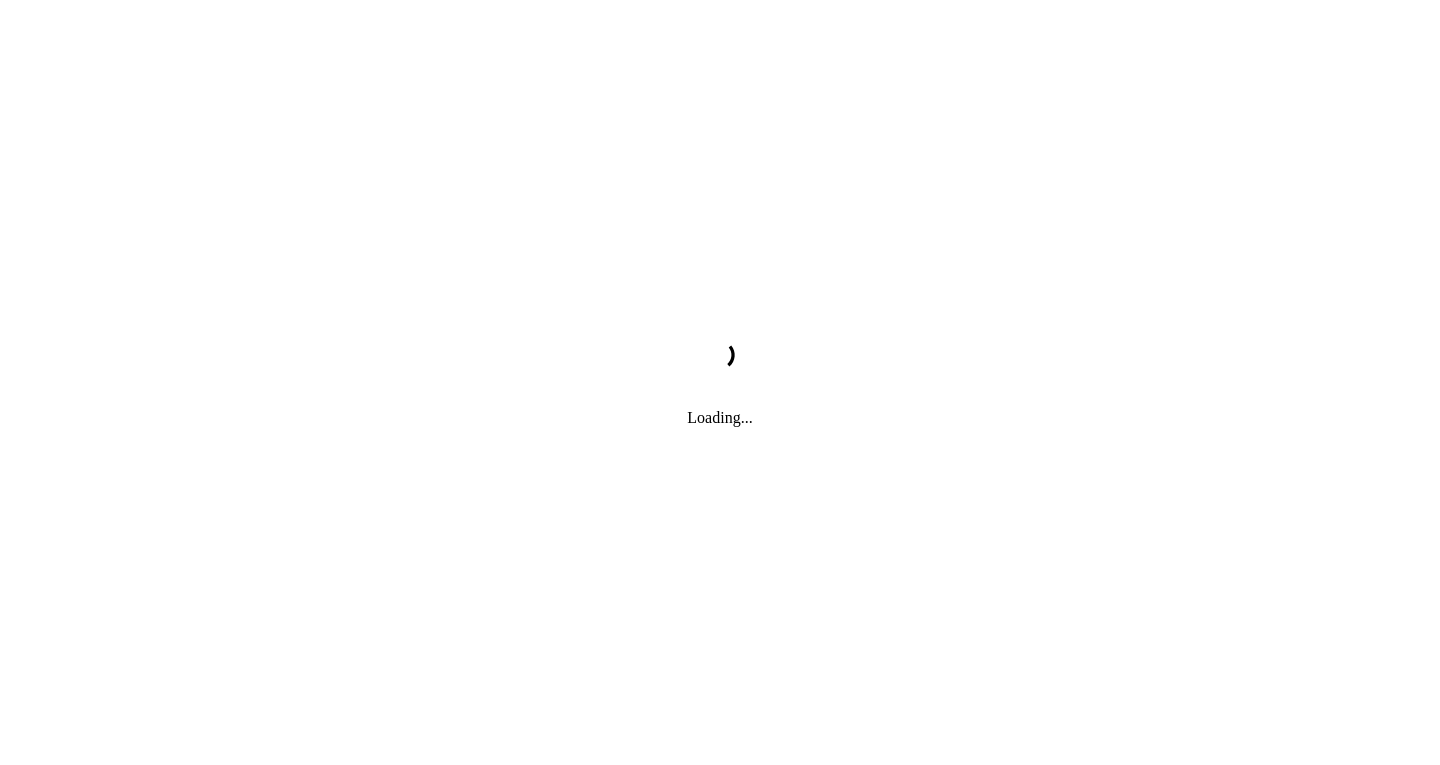 scroll, scrollTop: 0, scrollLeft: 0, axis: both 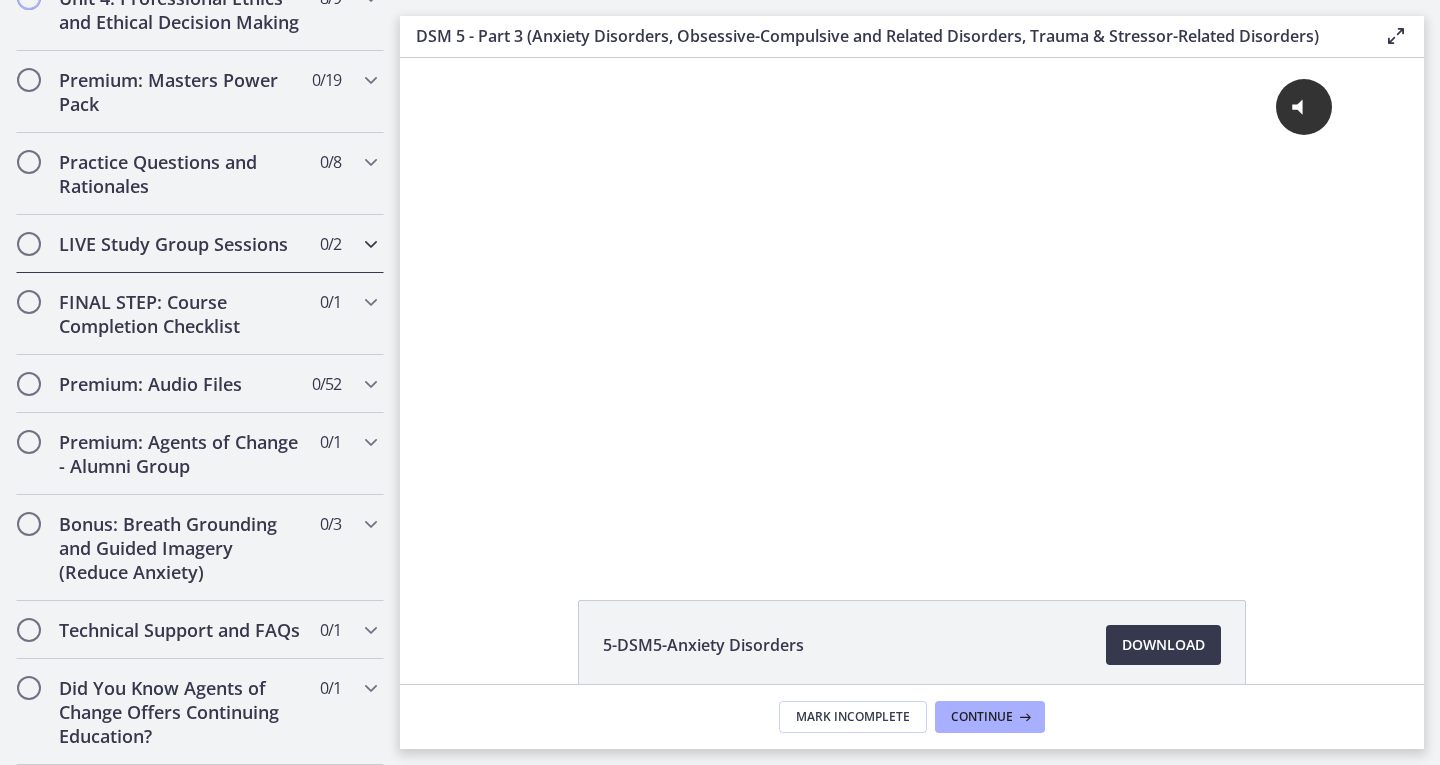 click on "0  /  2
Completed" at bounding box center [330, 244] 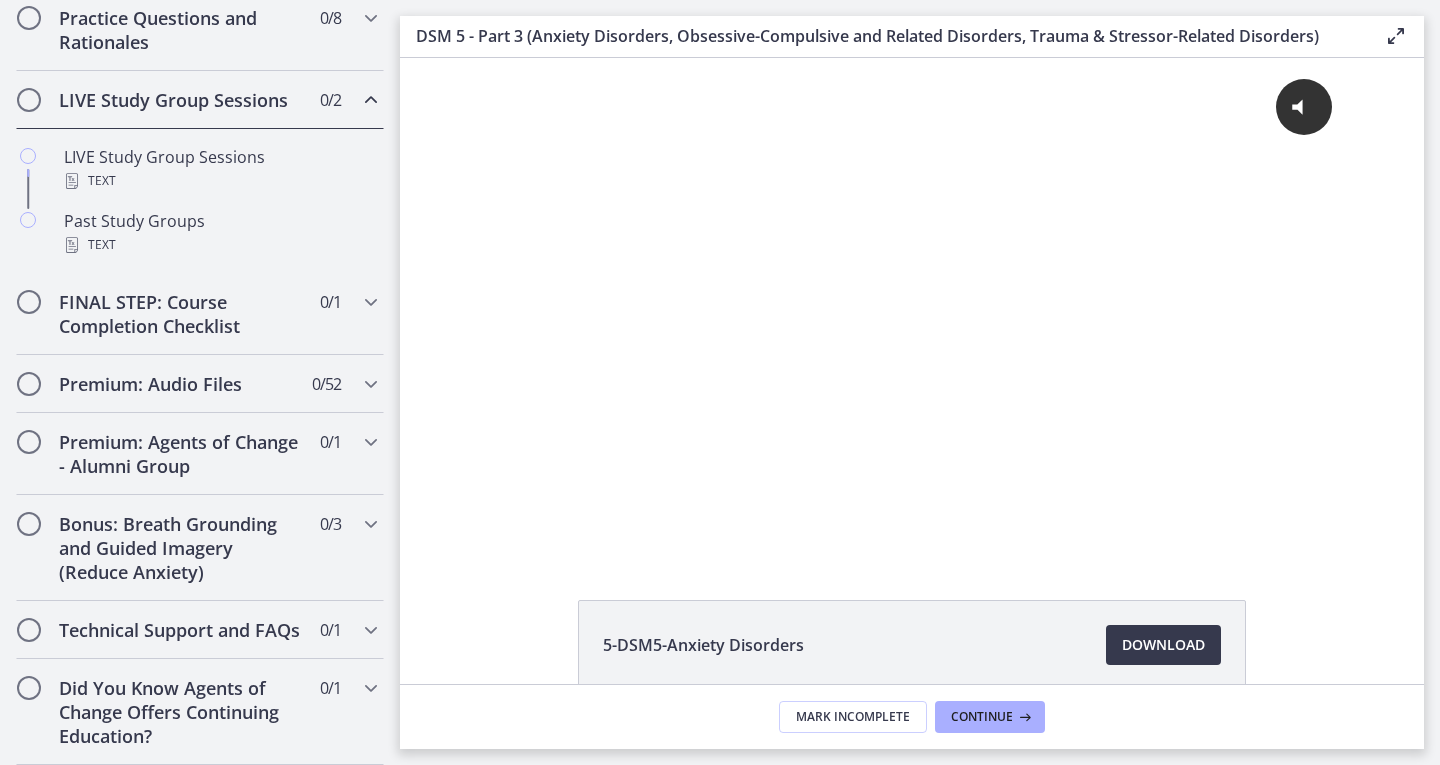 scroll, scrollTop: 965, scrollLeft: 0, axis: vertical 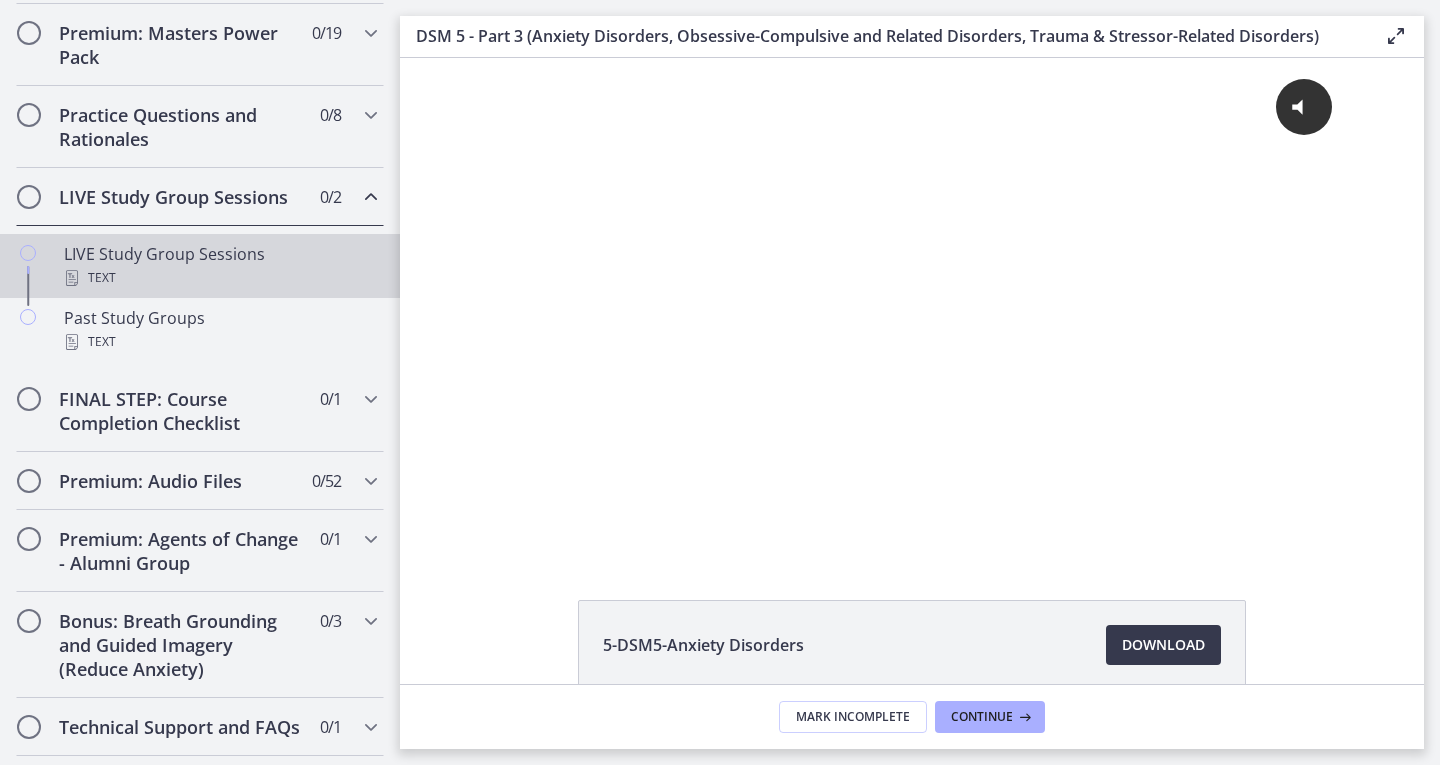 click on "Text" at bounding box center (220, 278) 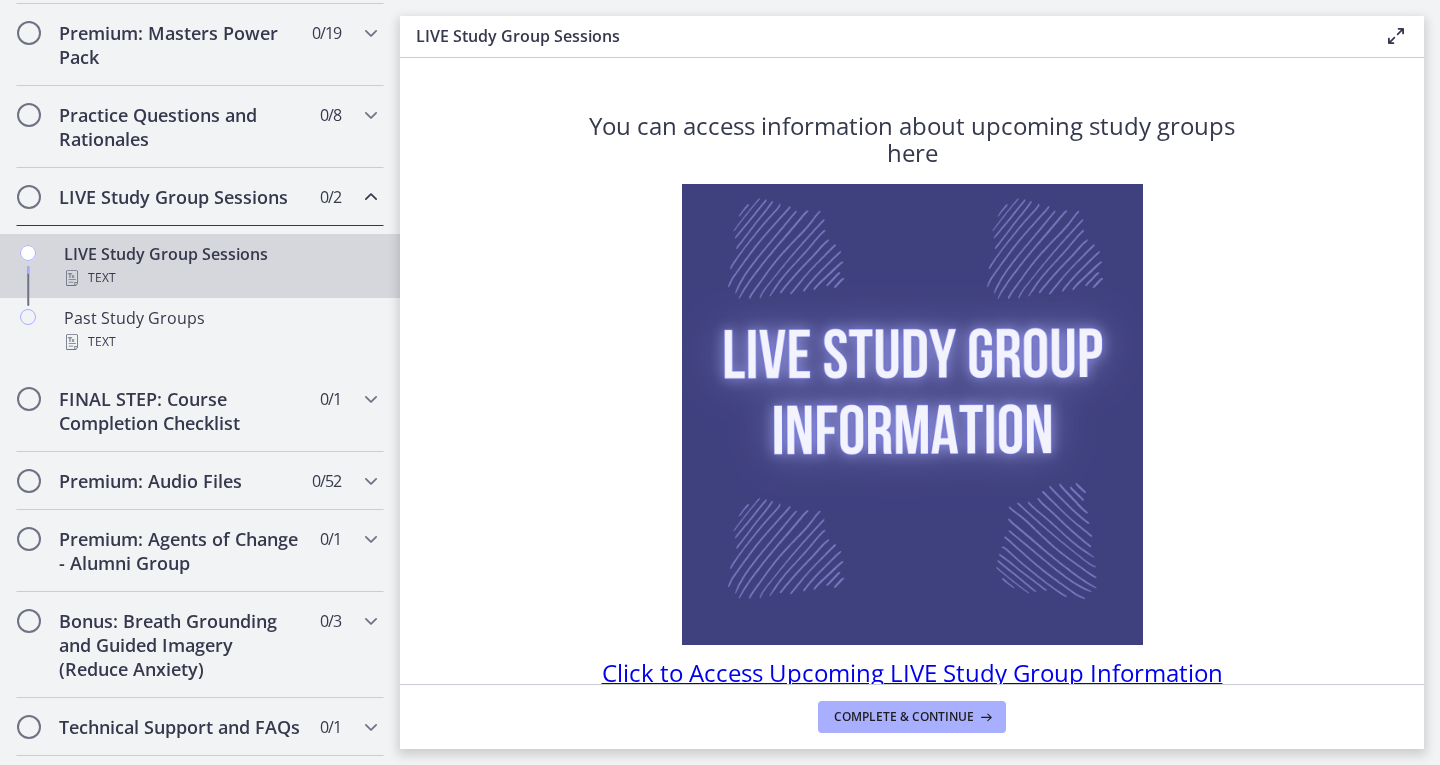 scroll, scrollTop: 100, scrollLeft: 0, axis: vertical 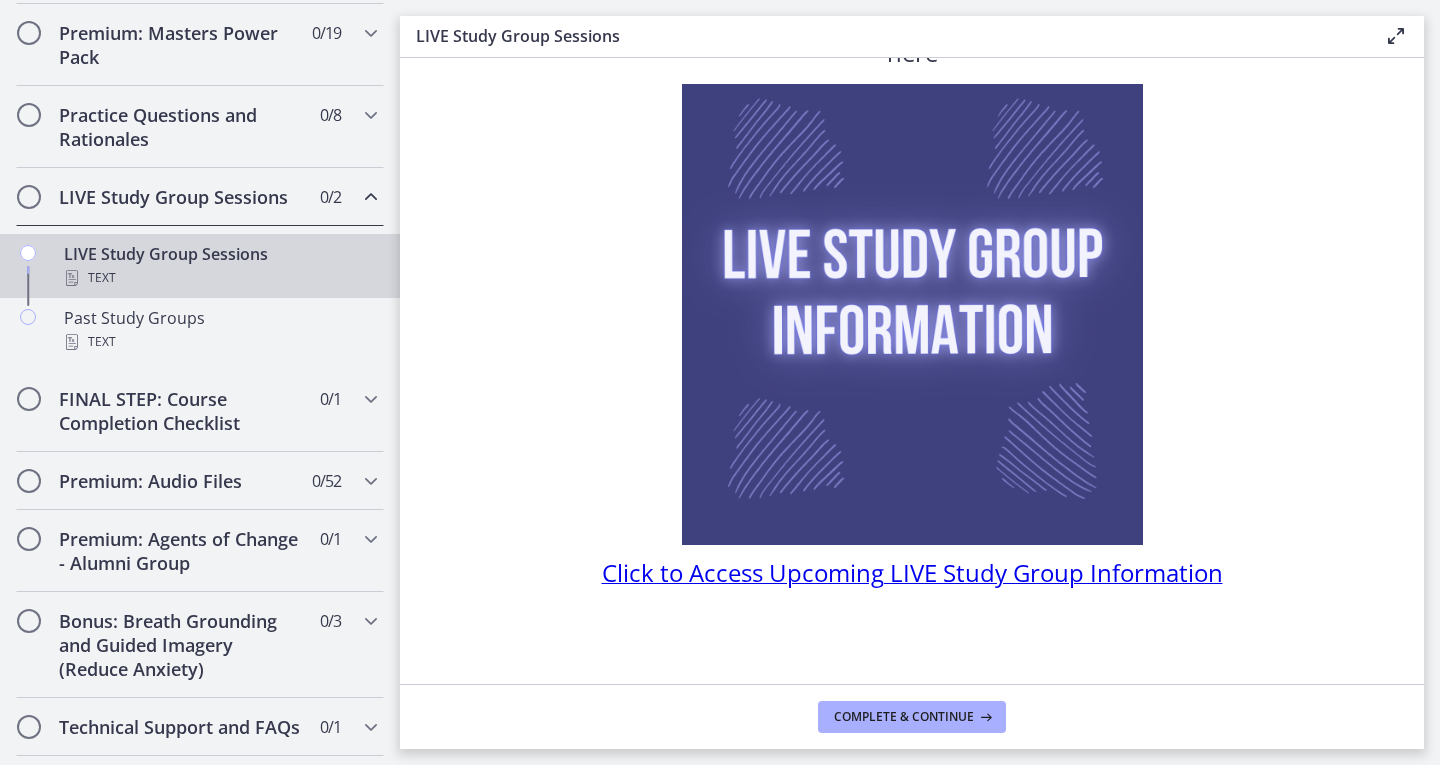 click on "Click to Access Upcoming LIVE Study Group Information" at bounding box center [912, 572] 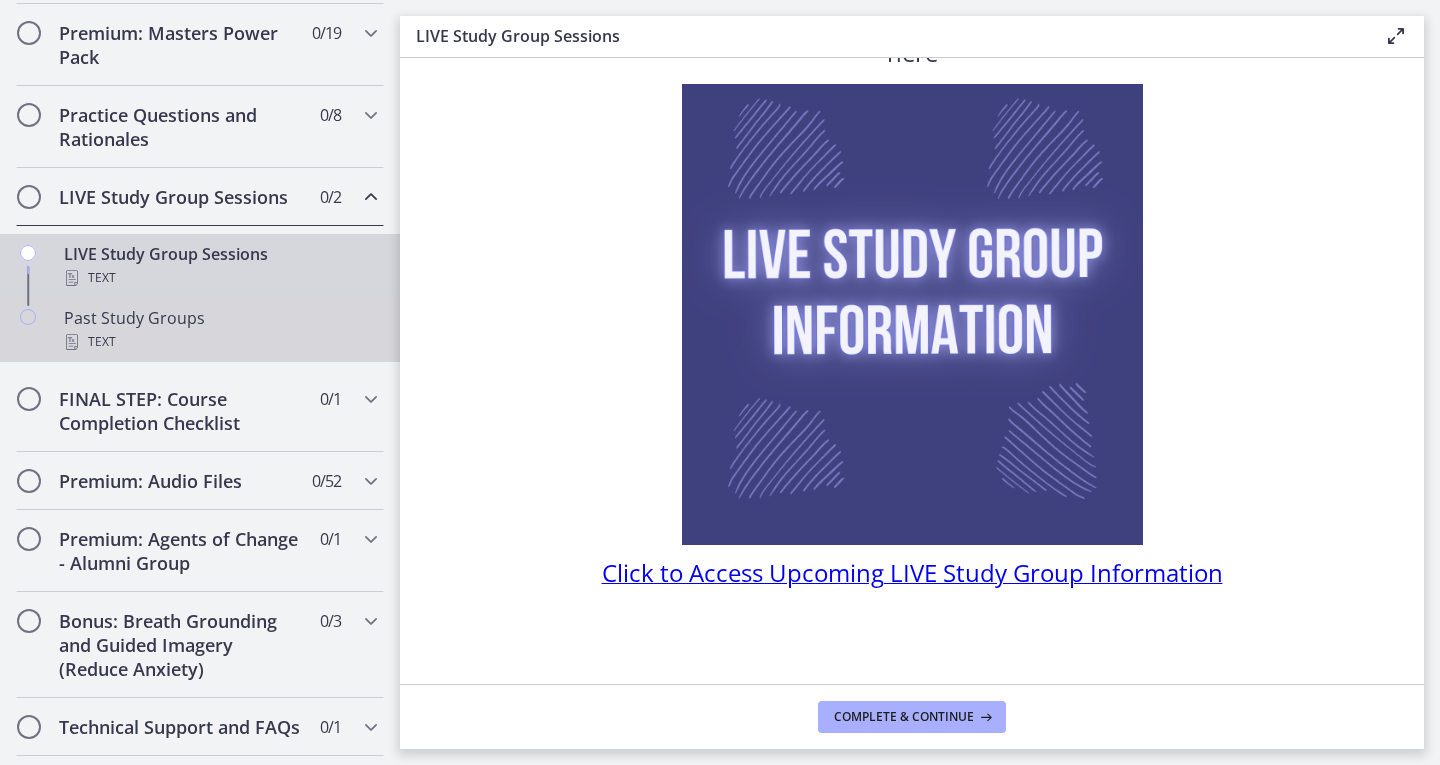 click on "Past Study Groups
Text" at bounding box center [200, 330] 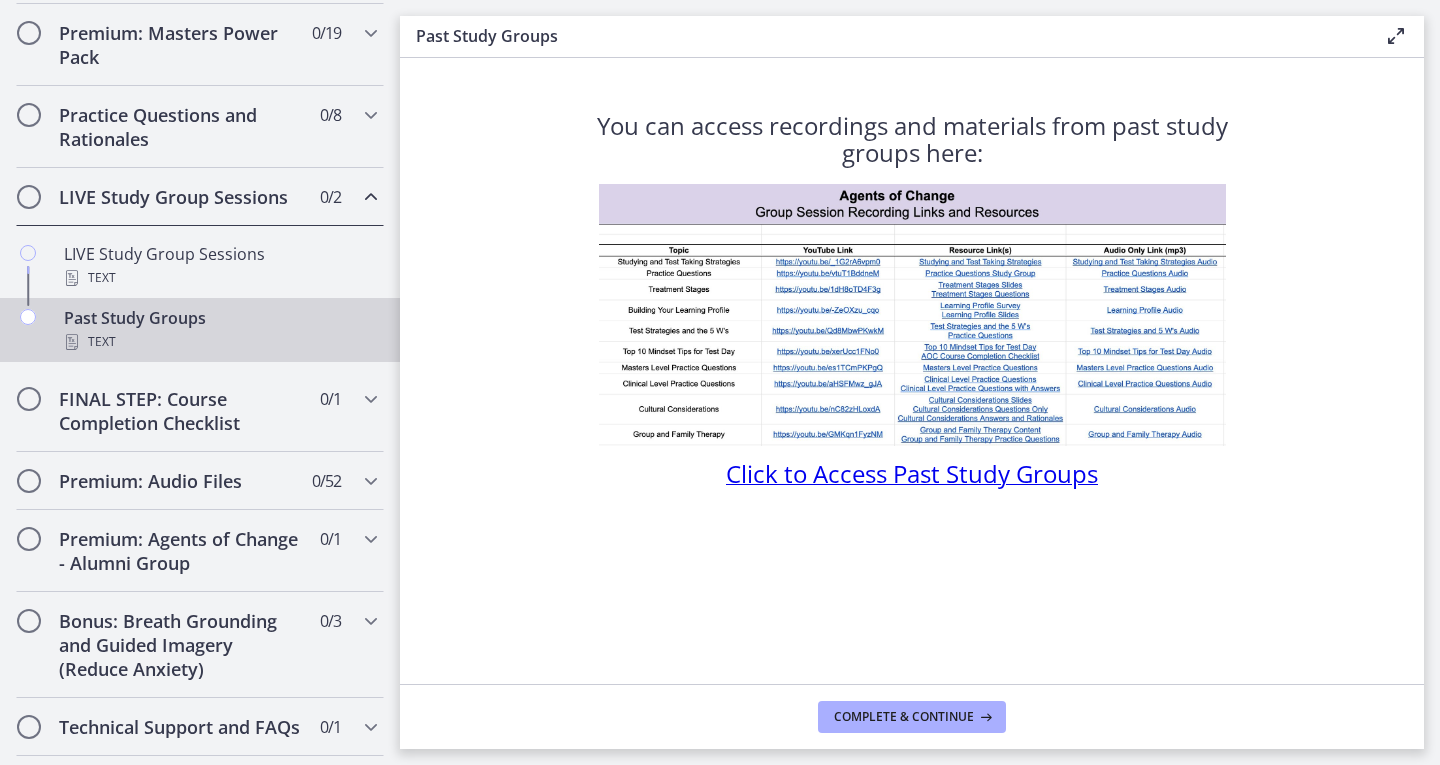 click on "Click to Access Past Study Groups" at bounding box center [912, 473] 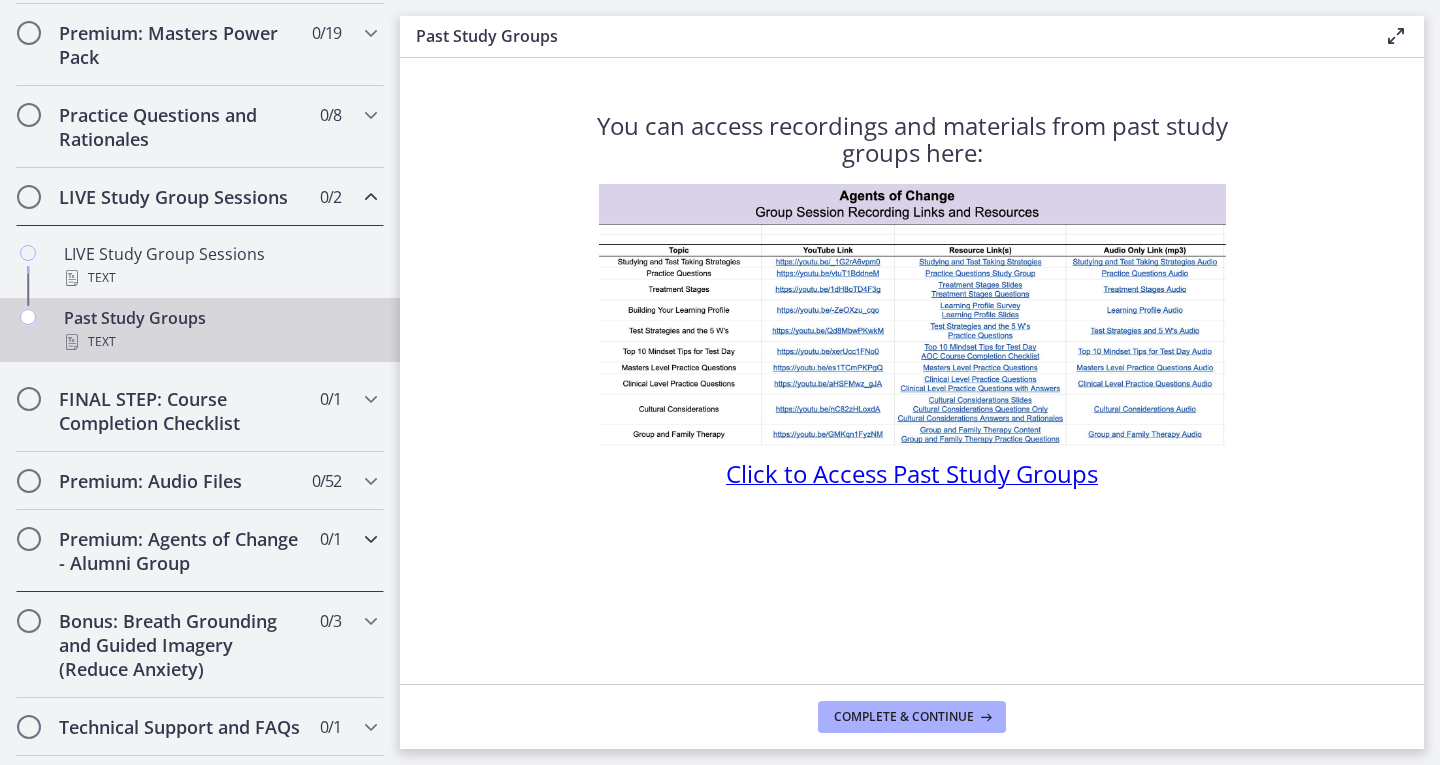 scroll, scrollTop: 1109, scrollLeft: 0, axis: vertical 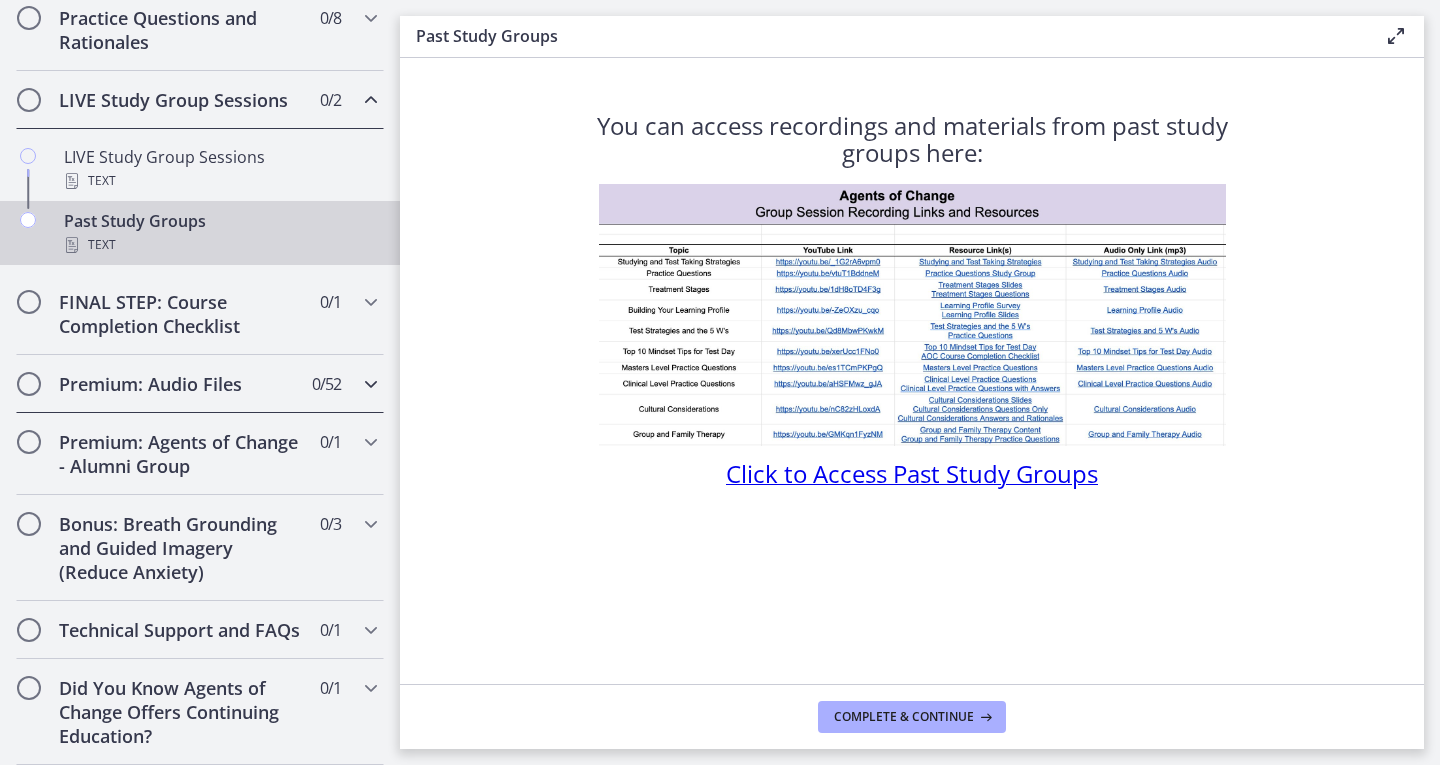 click on "Premium: Audio Files
0  /  52
Completed" at bounding box center (200, 384) 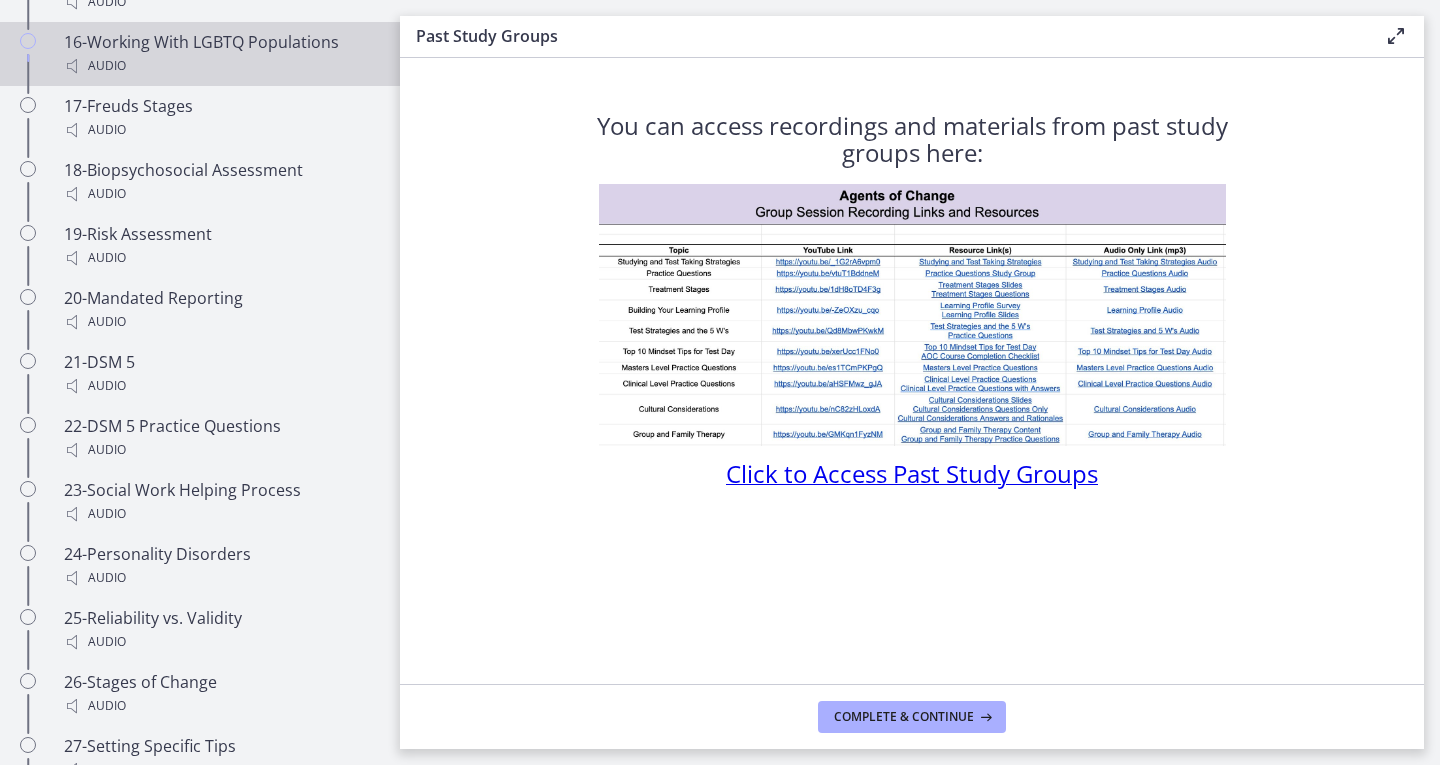 scroll, scrollTop: 2326, scrollLeft: 0, axis: vertical 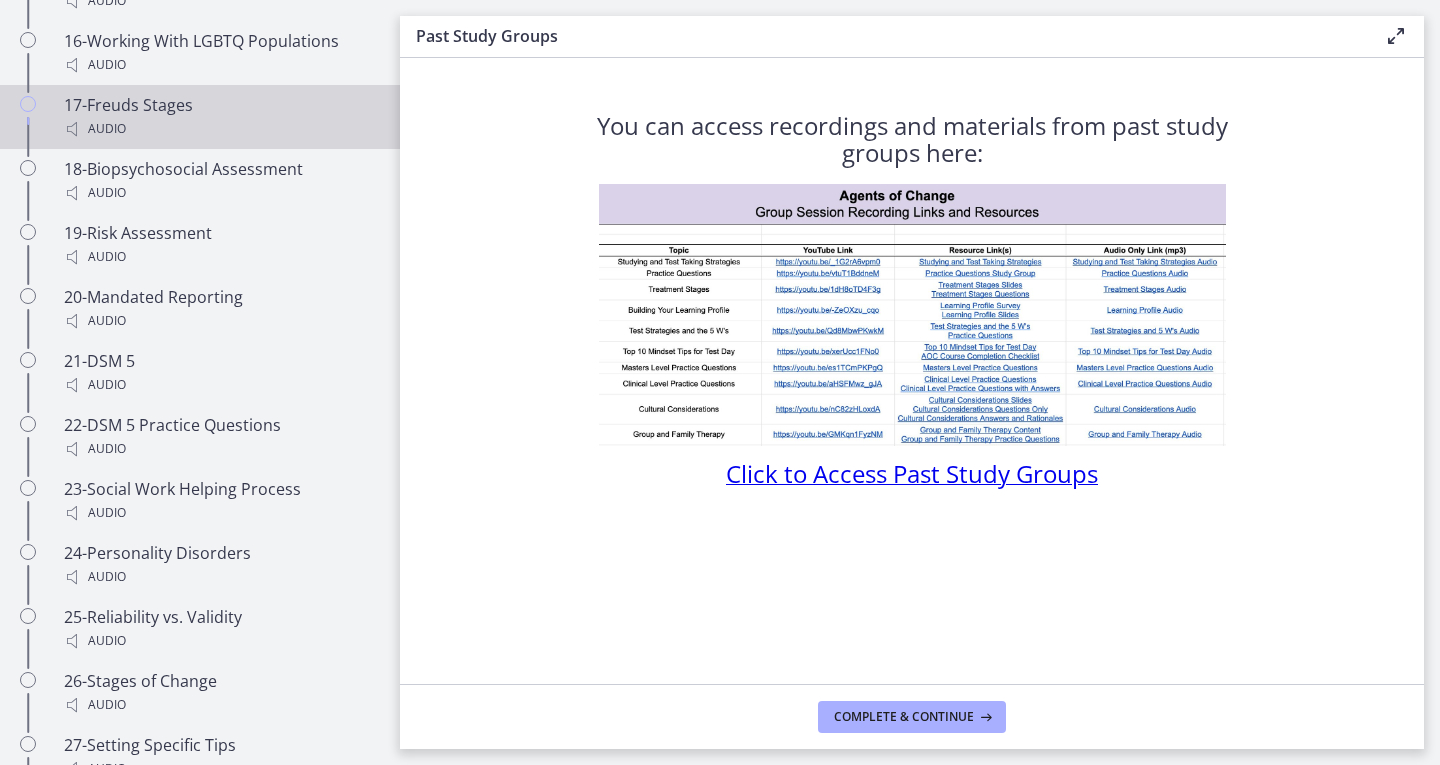 click on "17-Freuds Stages
Audio" at bounding box center (220, 117) 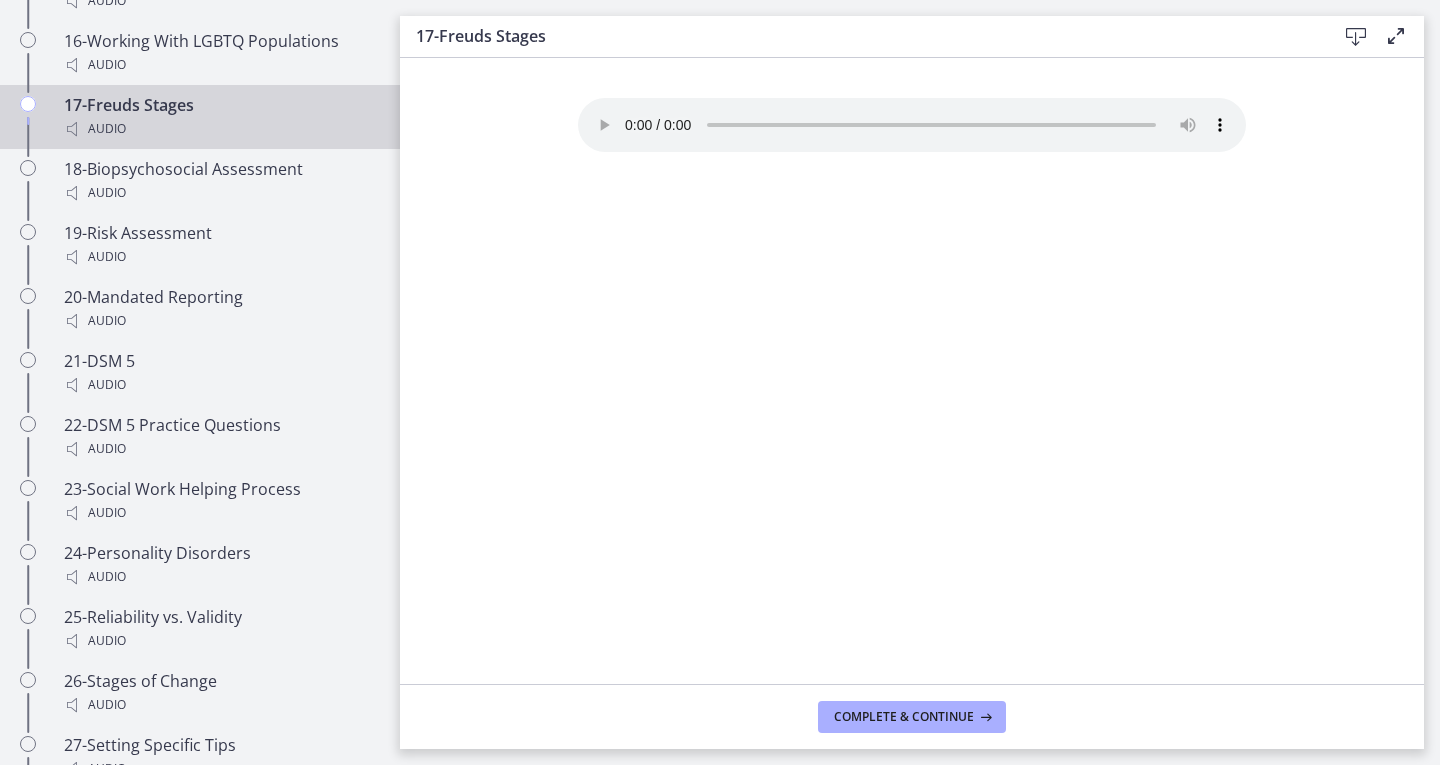 click on "Your browser doesn't support the audio element. Download it
here" at bounding box center [912, 371] 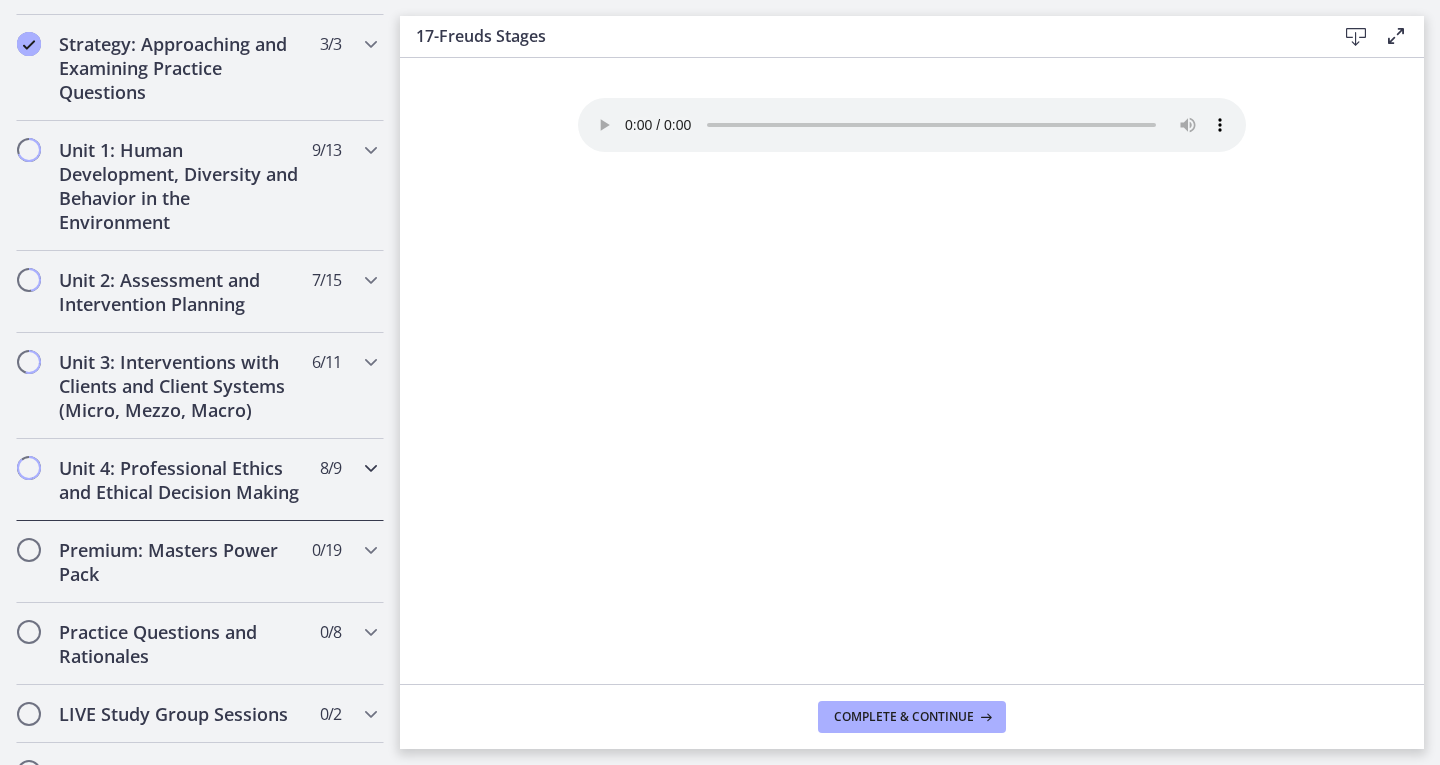 scroll, scrollTop: 455, scrollLeft: 0, axis: vertical 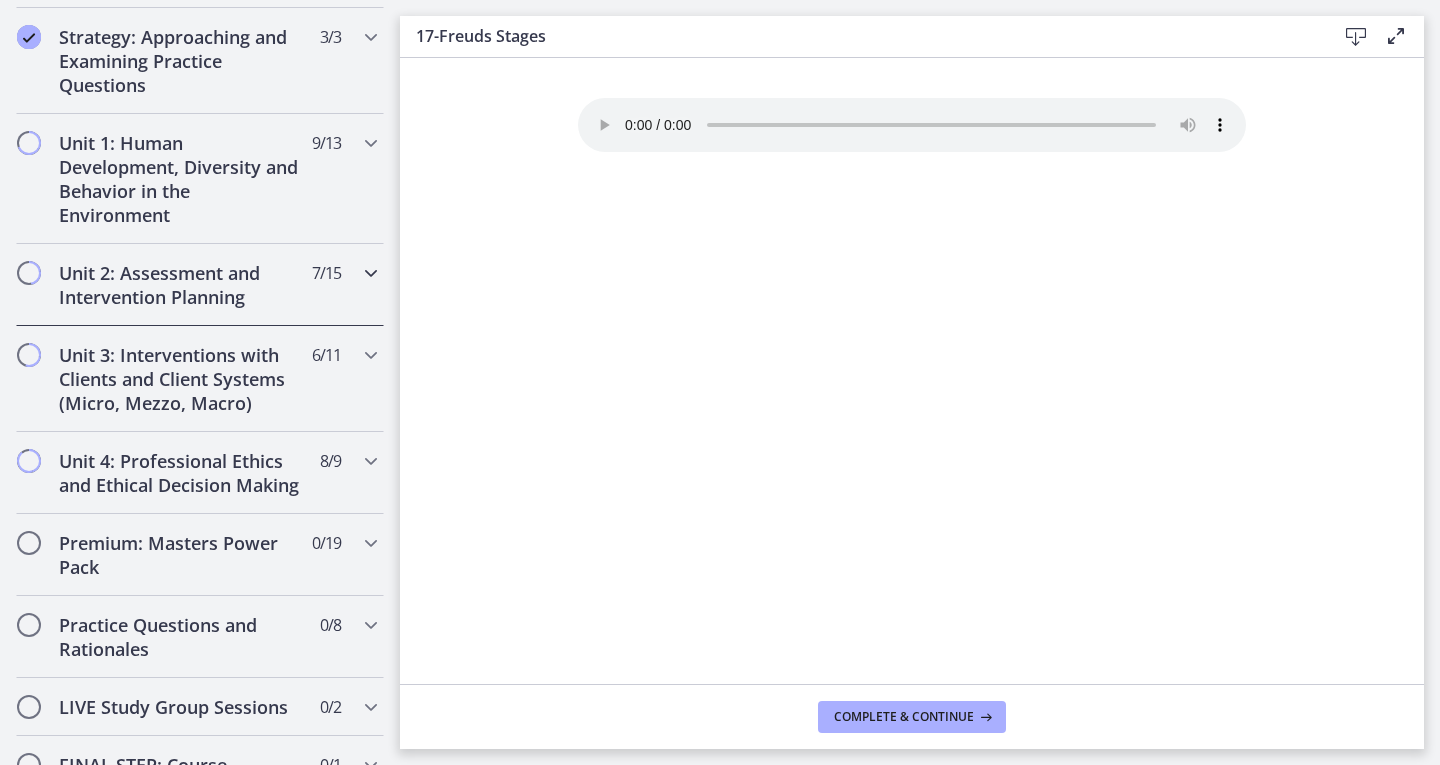 click at bounding box center (371, 273) 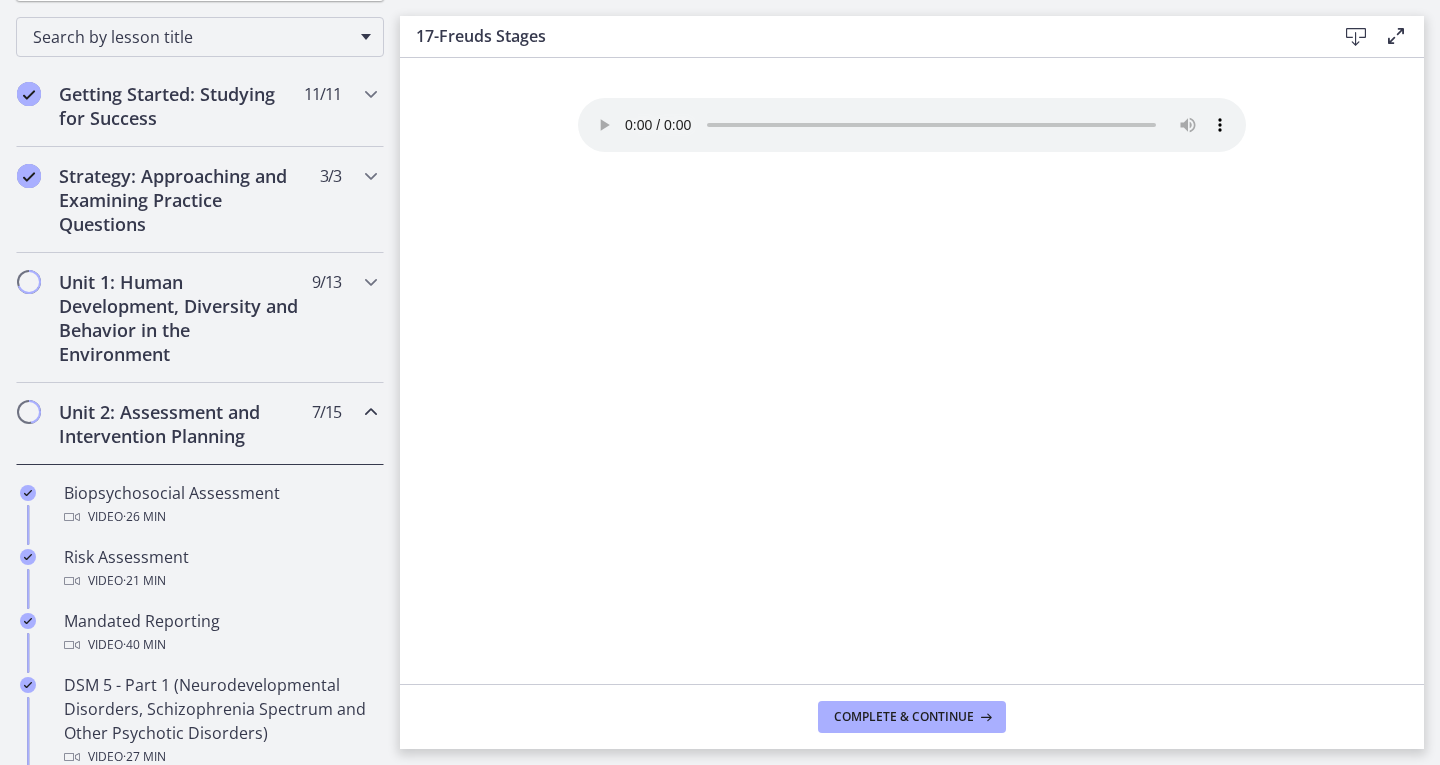 scroll, scrollTop: 313, scrollLeft: 0, axis: vertical 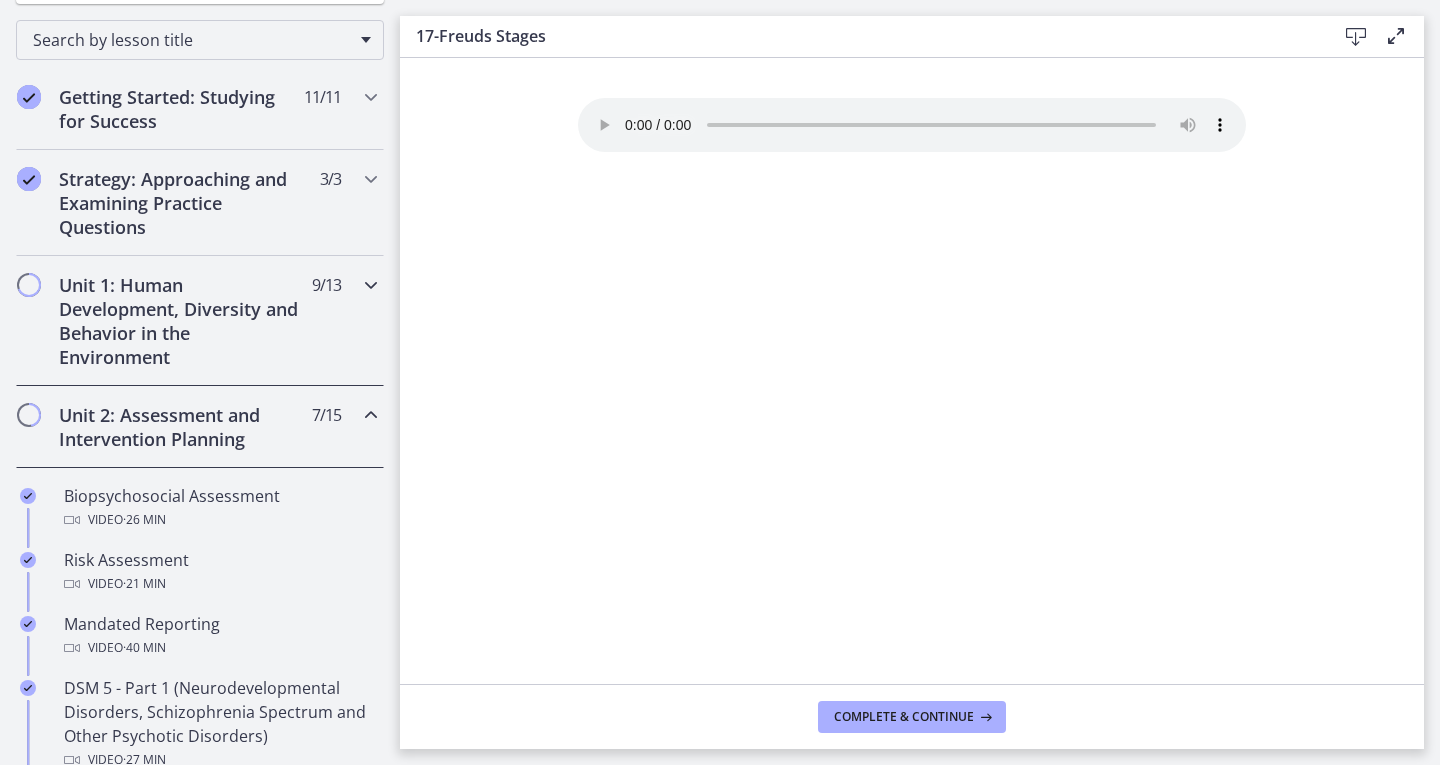 click on "Unit 1: Human Development, Diversity and Behavior in the Environment
9  /  13
Completed" at bounding box center [200, 321] 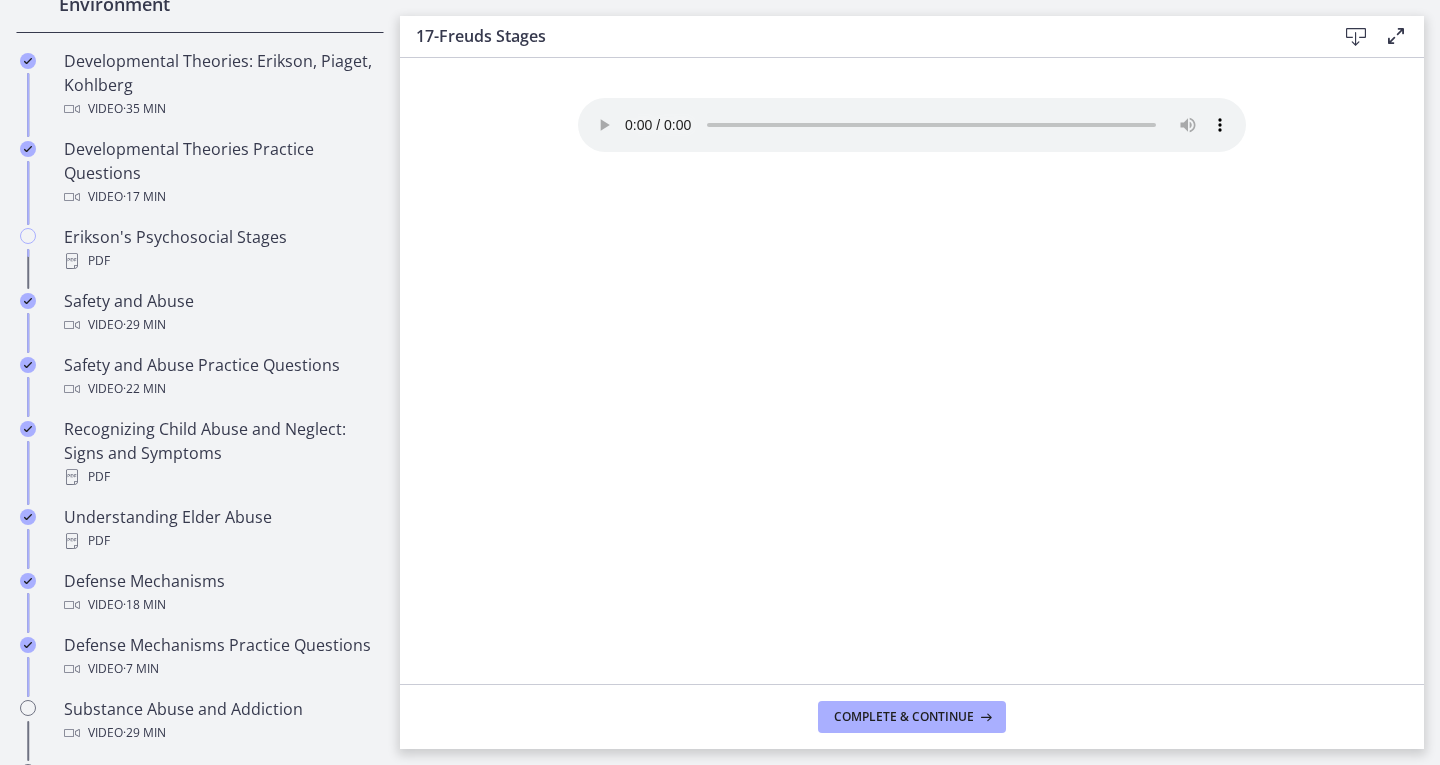 scroll, scrollTop: 668, scrollLeft: 0, axis: vertical 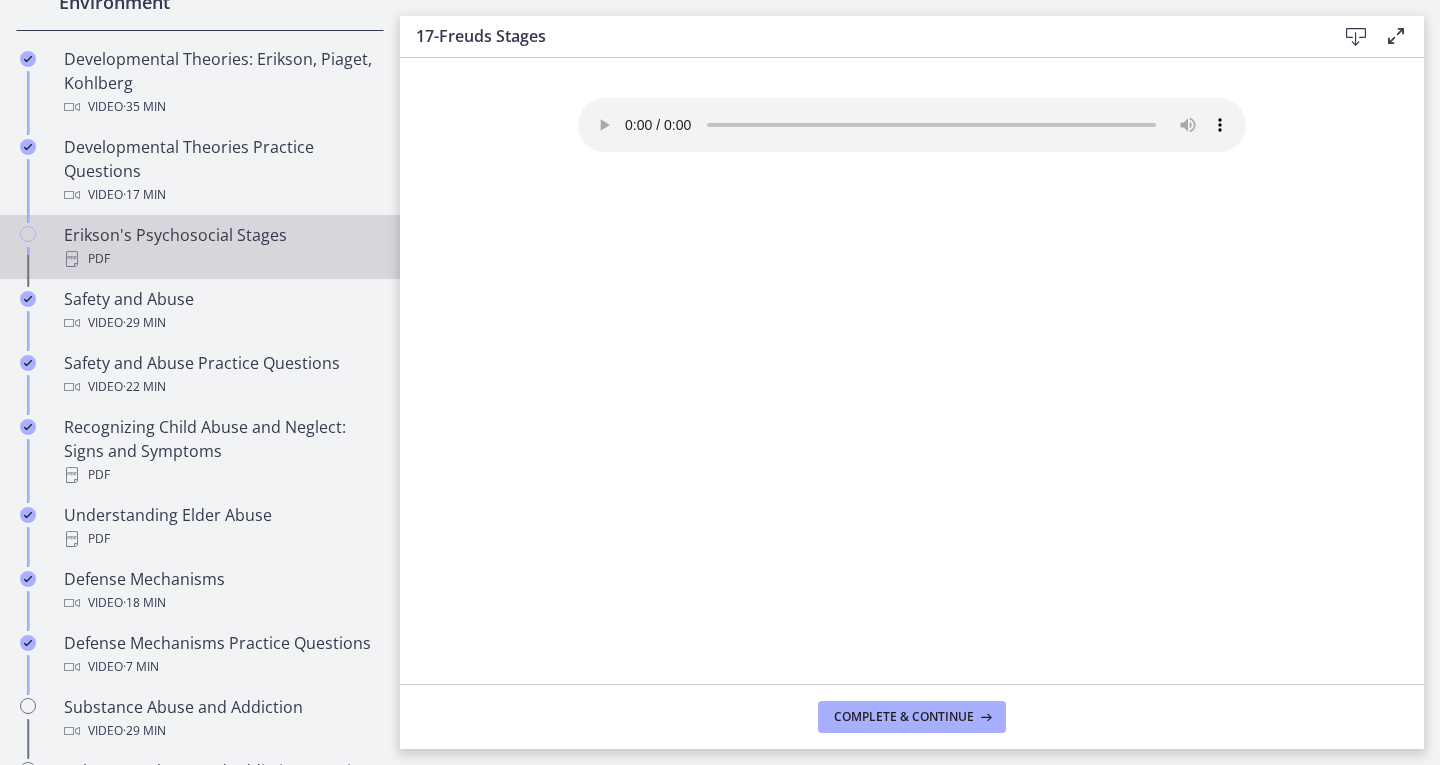 click on "Erikson's Psychosocial Stages
PDF" at bounding box center [220, 247] 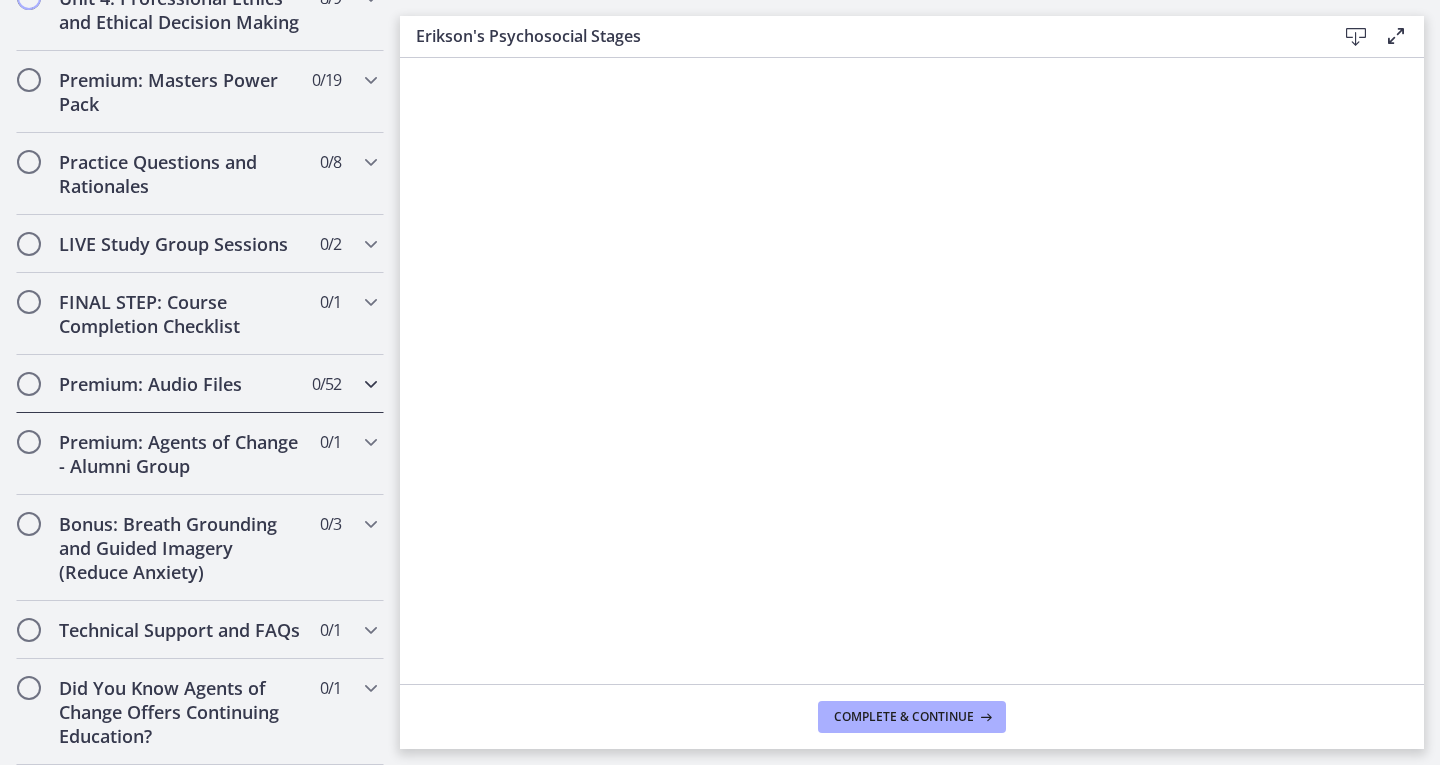 scroll, scrollTop: 1893, scrollLeft: 0, axis: vertical 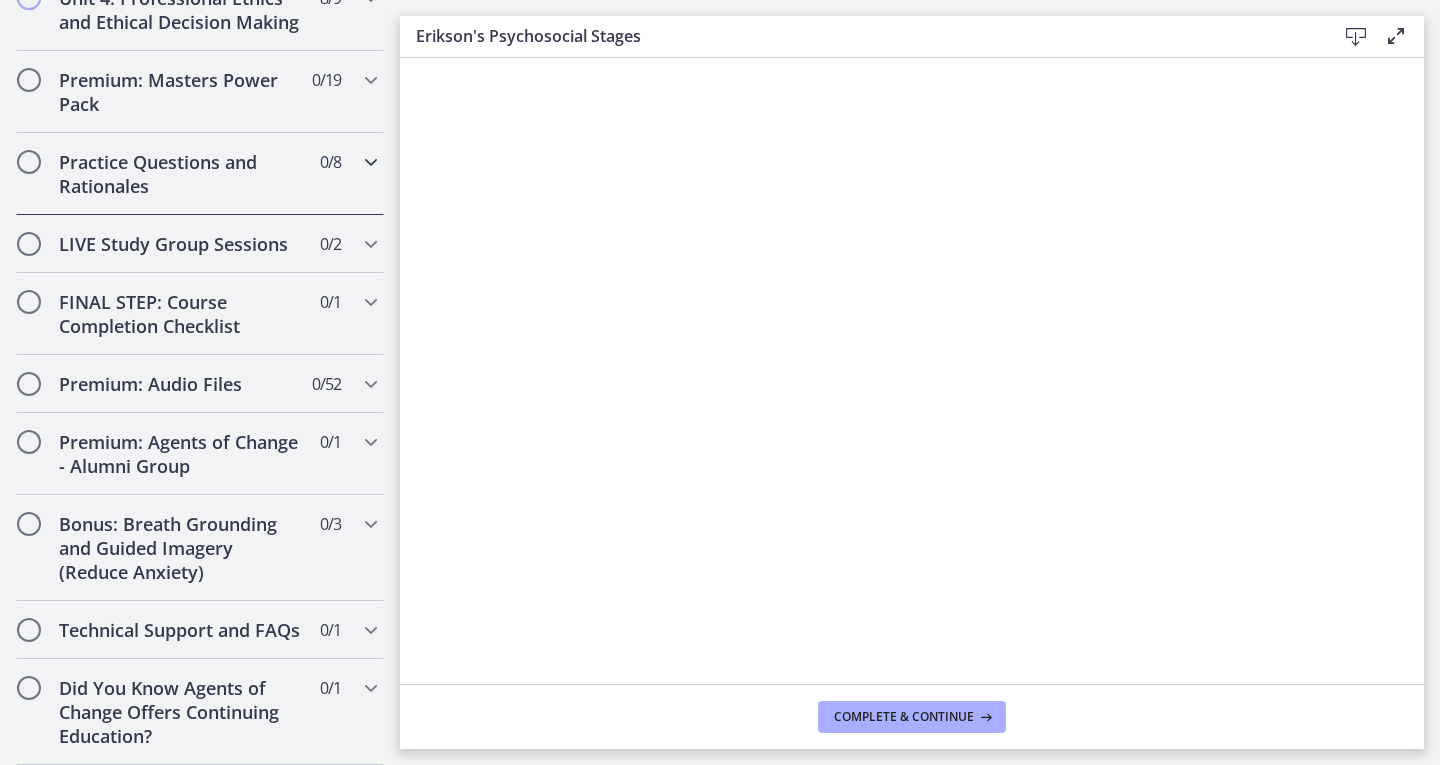 click on "Practice Questions and Rationales
0  /  8
Completed" at bounding box center (200, 174) 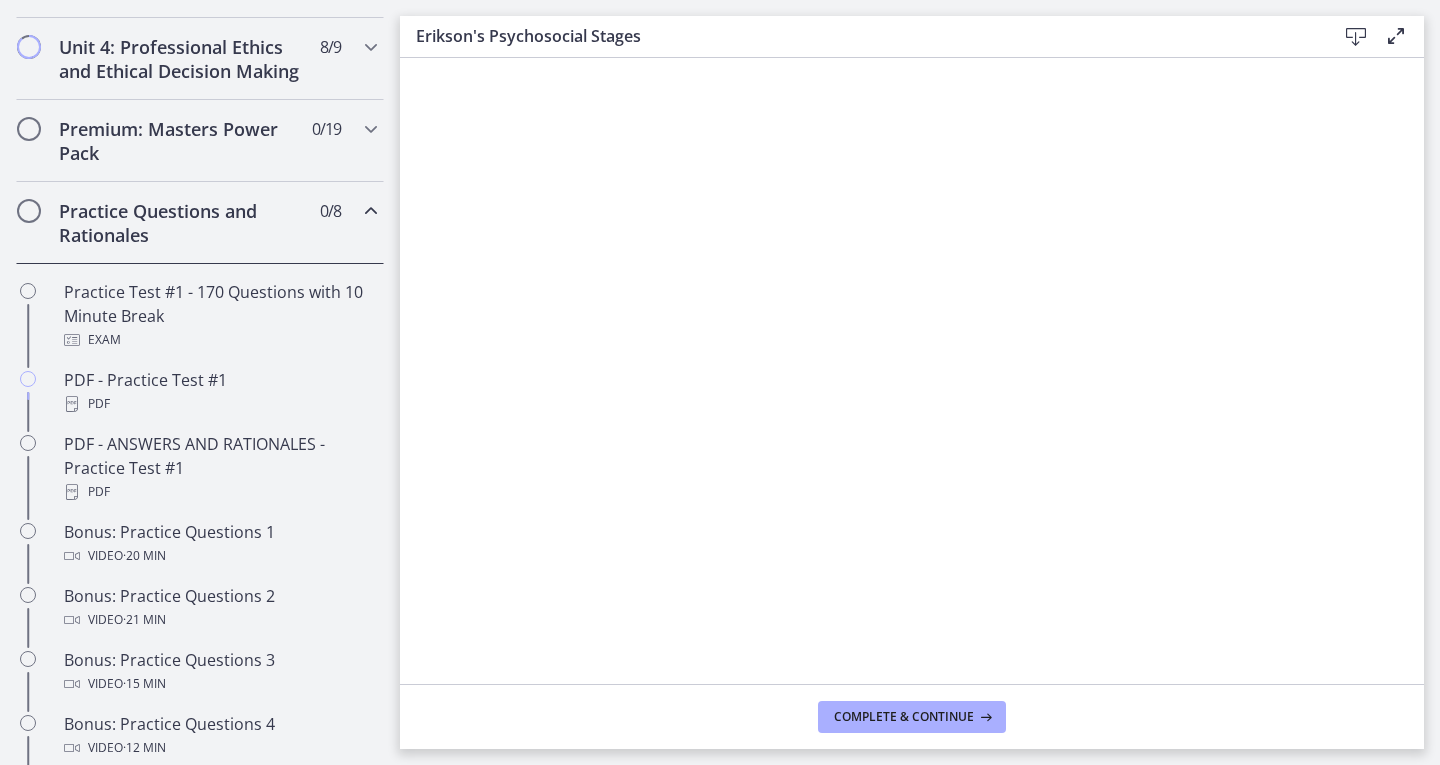 scroll, scrollTop: 868, scrollLeft: 0, axis: vertical 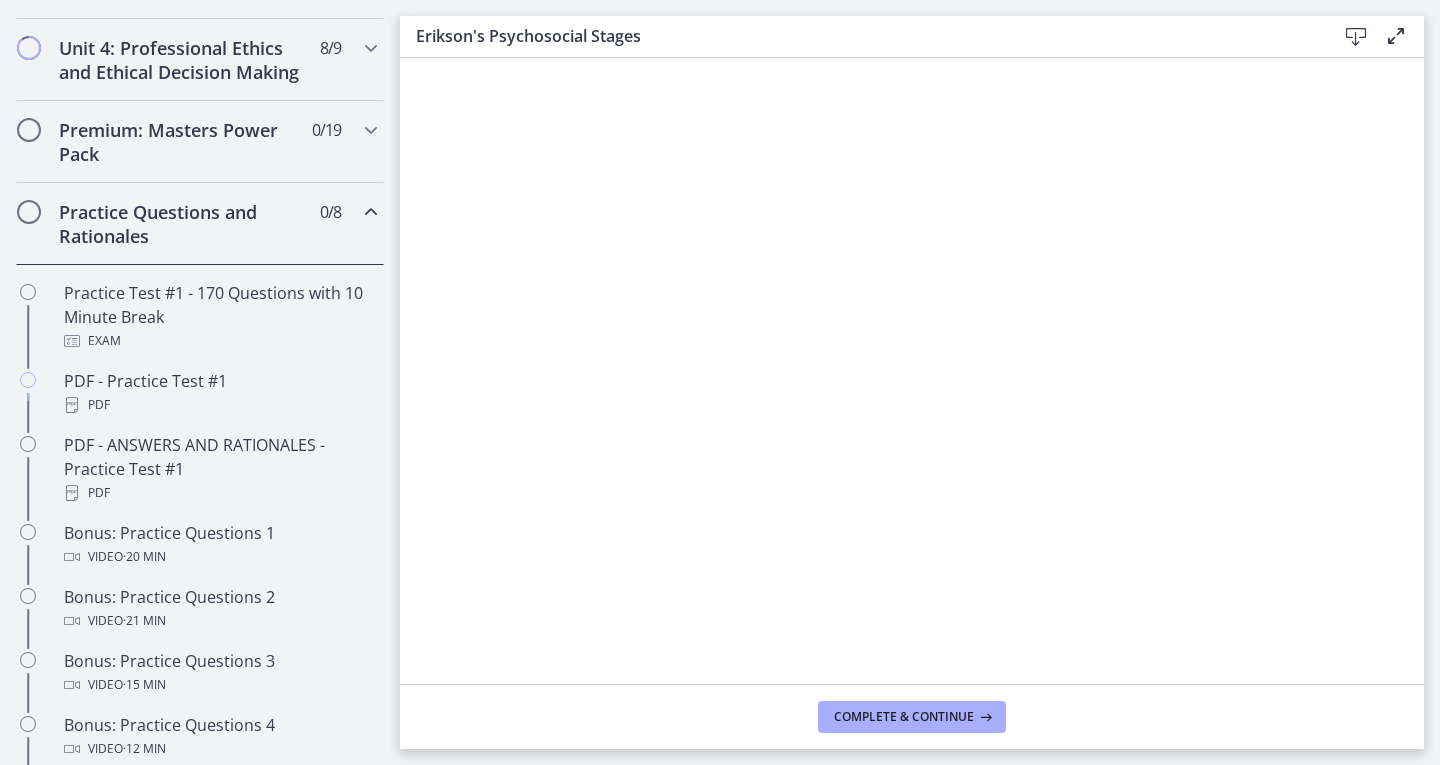 click at bounding box center (371, 212) 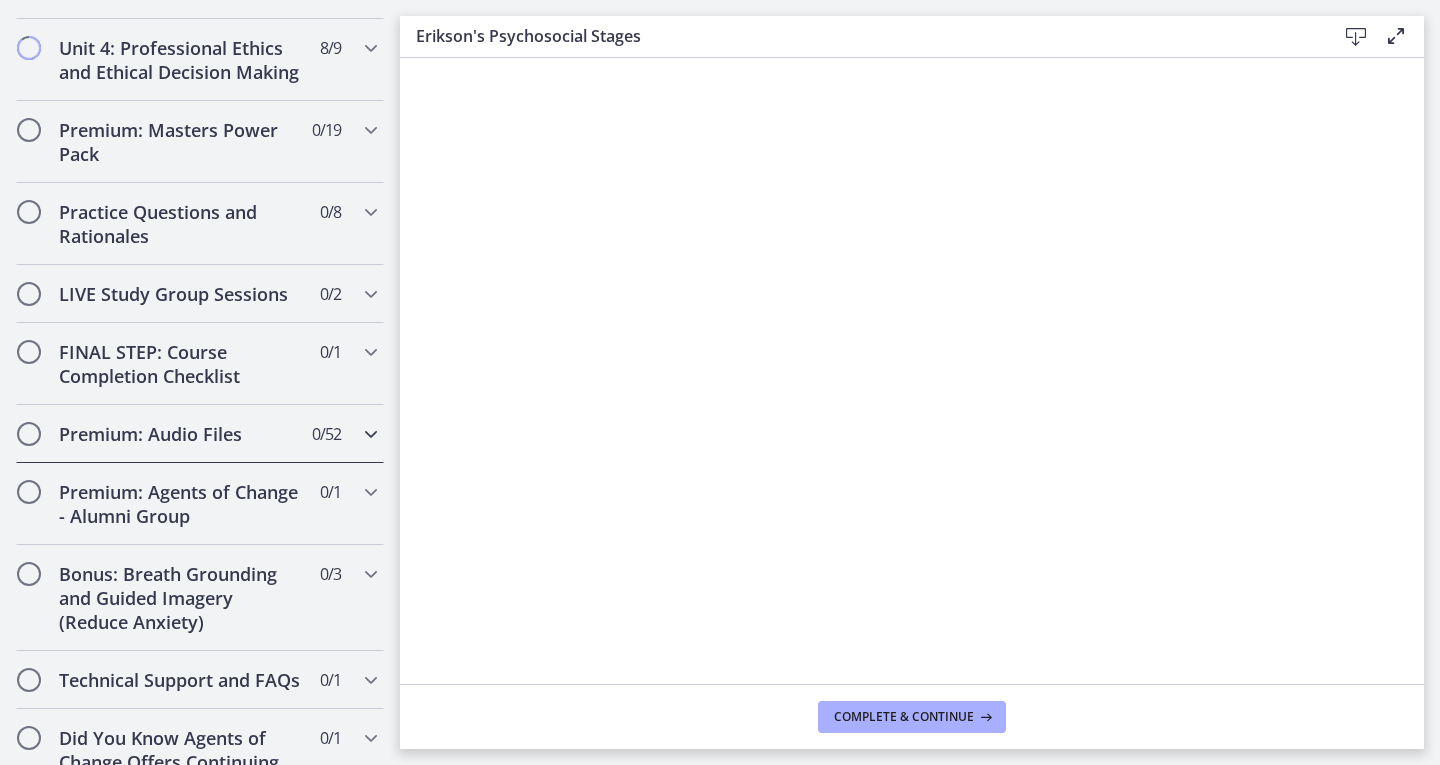click on "Premium: Audio Files
0  /  52
Completed" at bounding box center [200, 434] 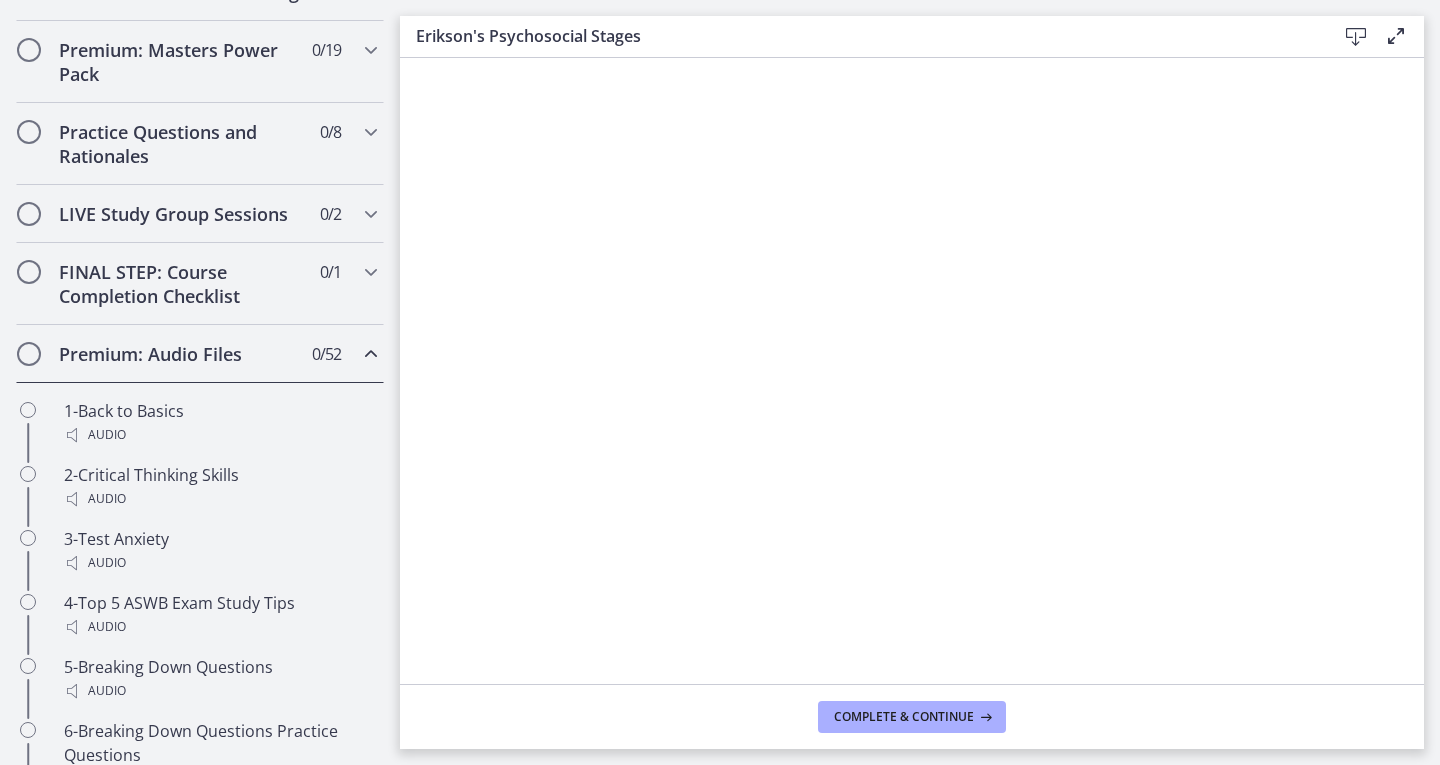 scroll, scrollTop: 942, scrollLeft: 0, axis: vertical 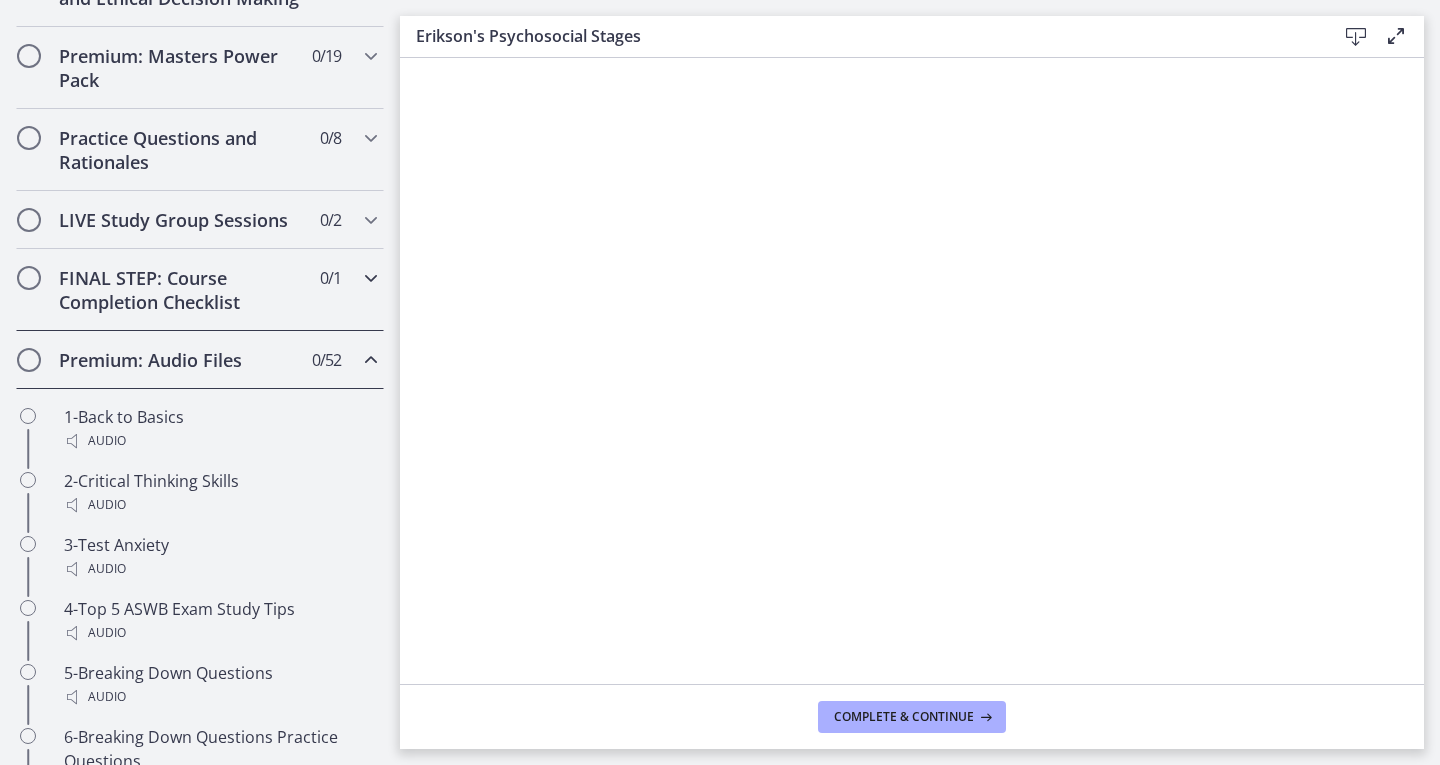 click on "FINAL STEP: Course Completion Checklist
0  /  1
Completed" at bounding box center (200, 290) 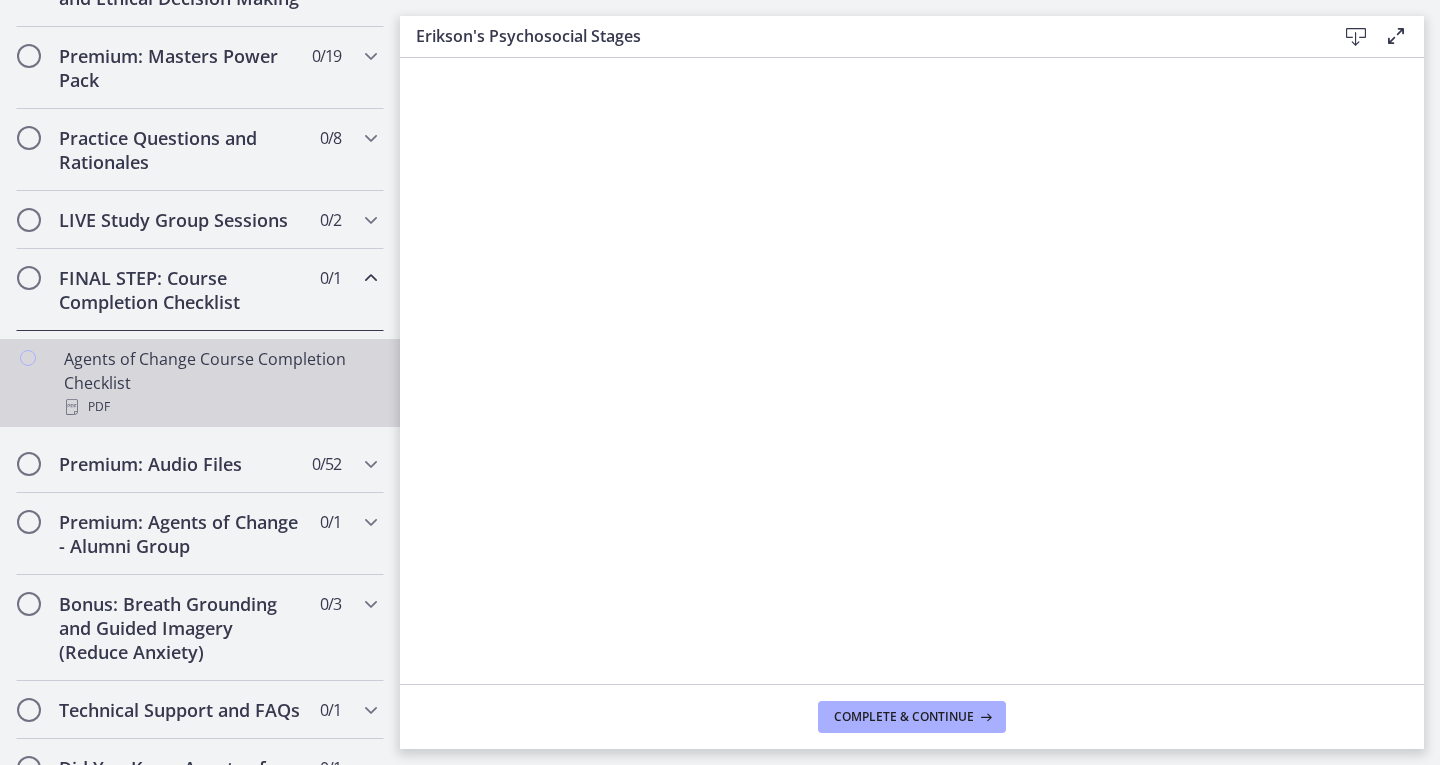 click on "PDF" at bounding box center (220, 407) 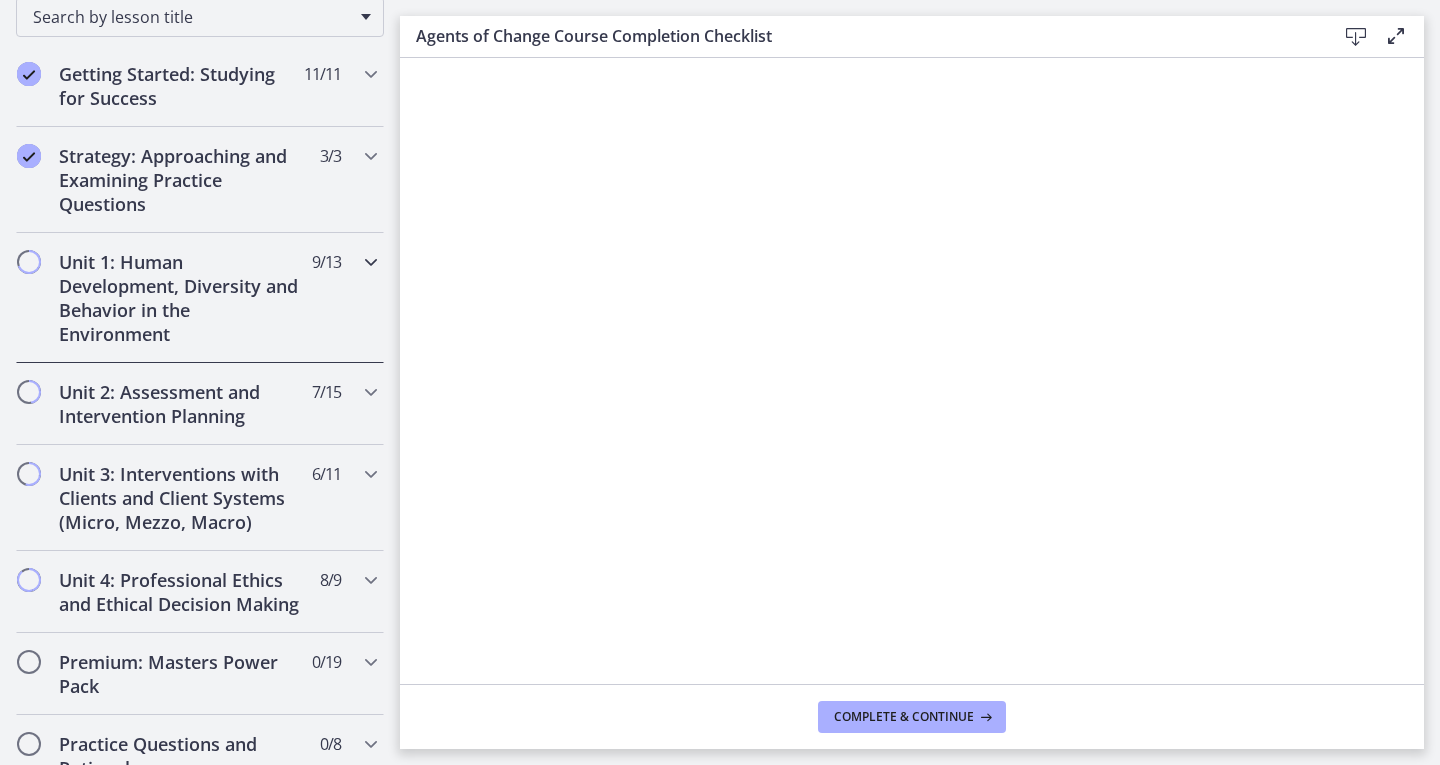 scroll, scrollTop: 338, scrollLeft: 0, axis: vertical 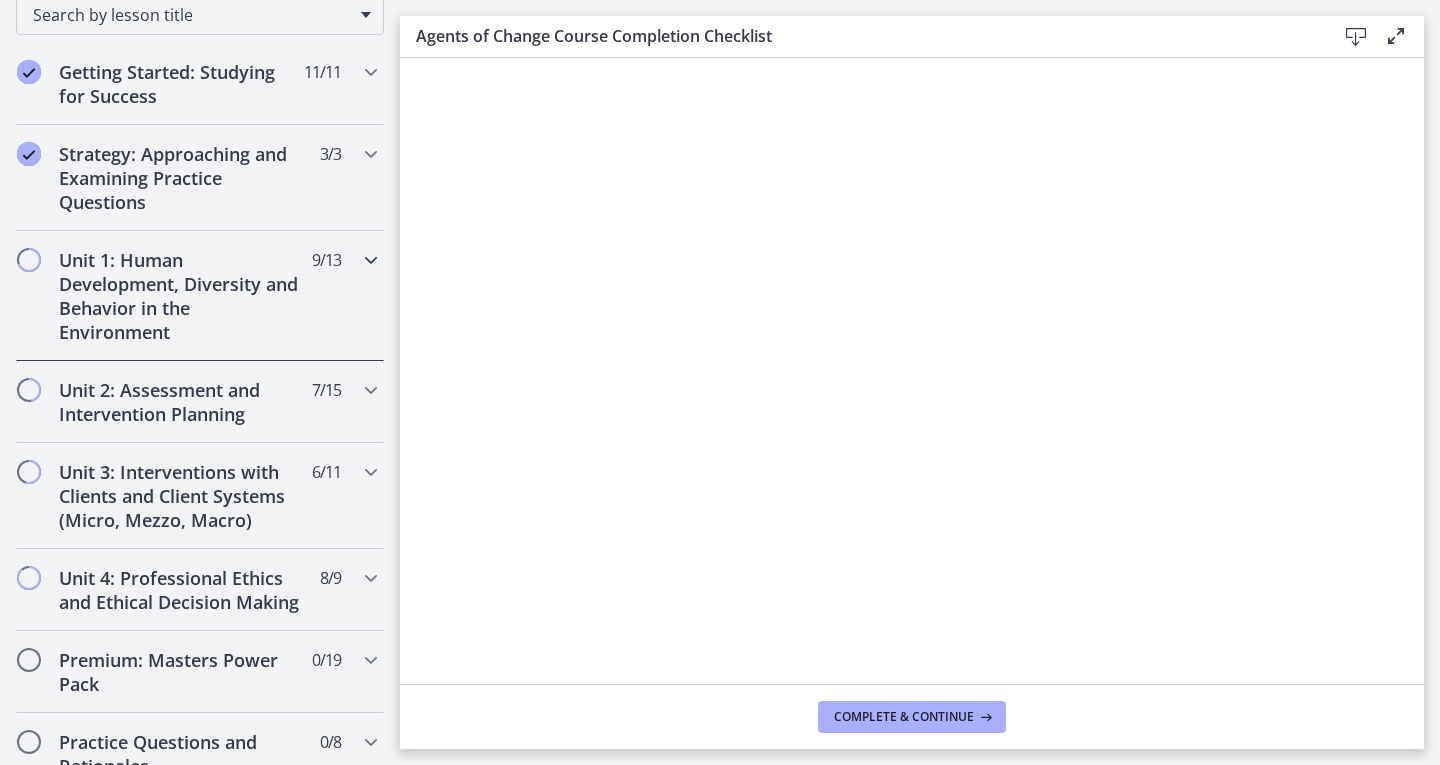 click on "Unit 1: Human Development, Diversity and Behavior in the Environment" at bounding box center (181, 296) 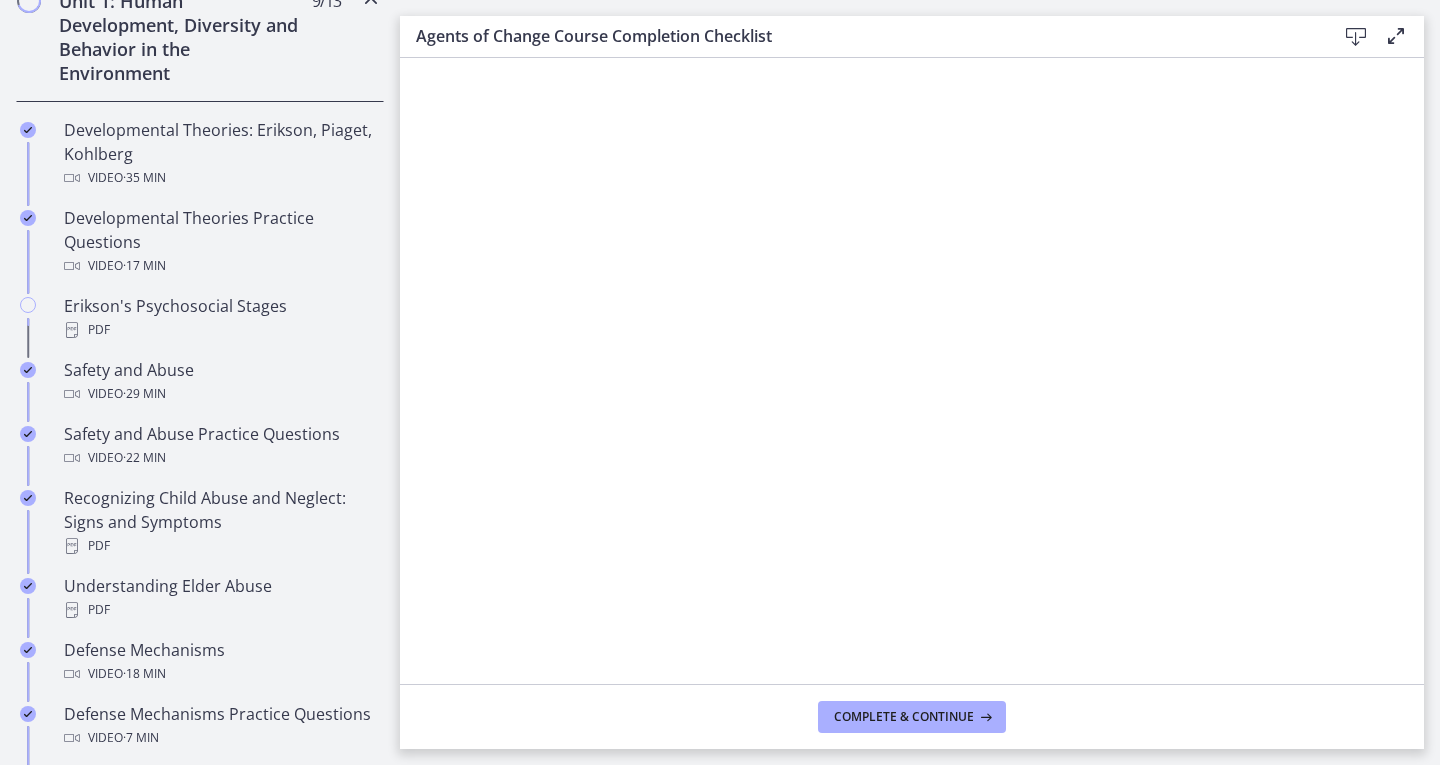 scroll, scrollTop: 598, scrollLeft: 0, axis: vertical 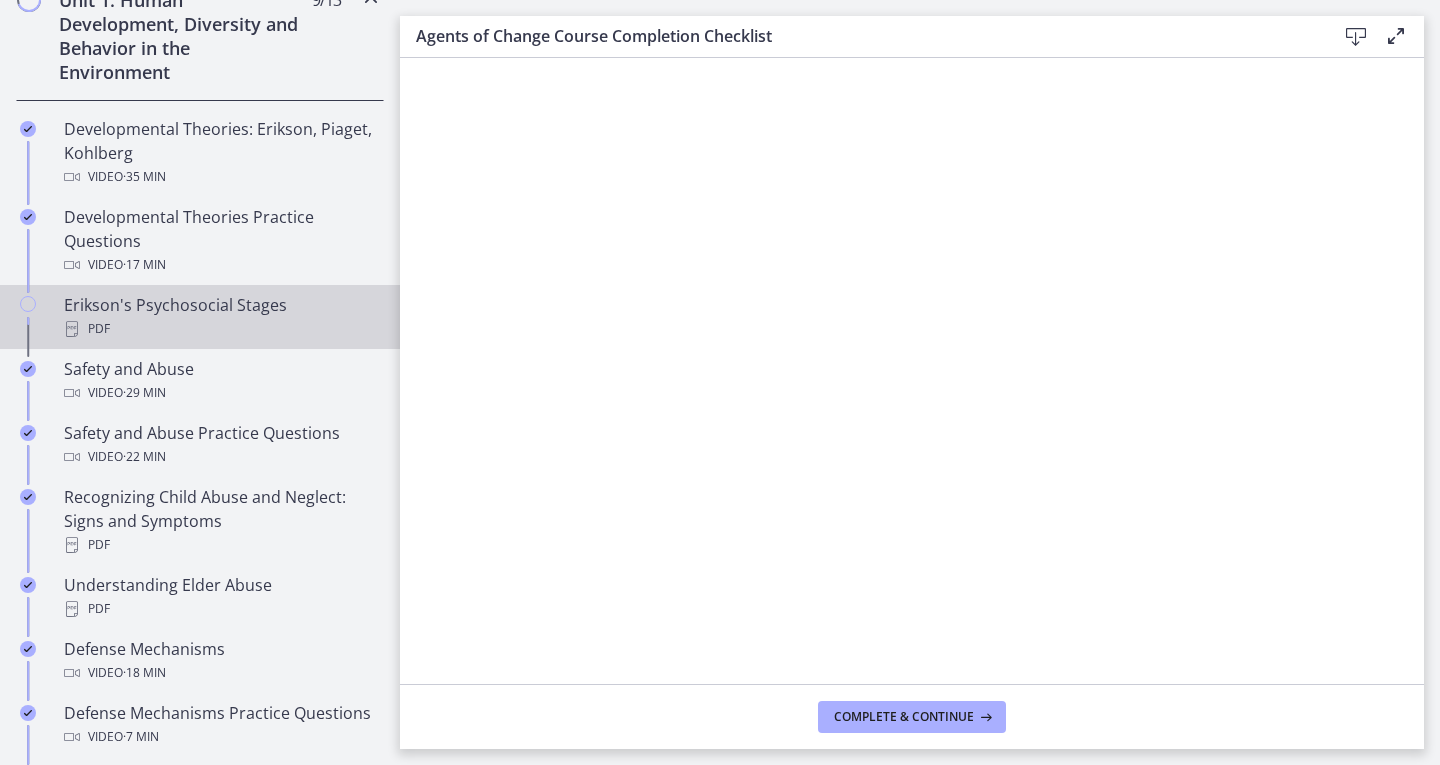click on "Erikson's Psychosocial Stages
PDF" at bounding box center (220, 317) 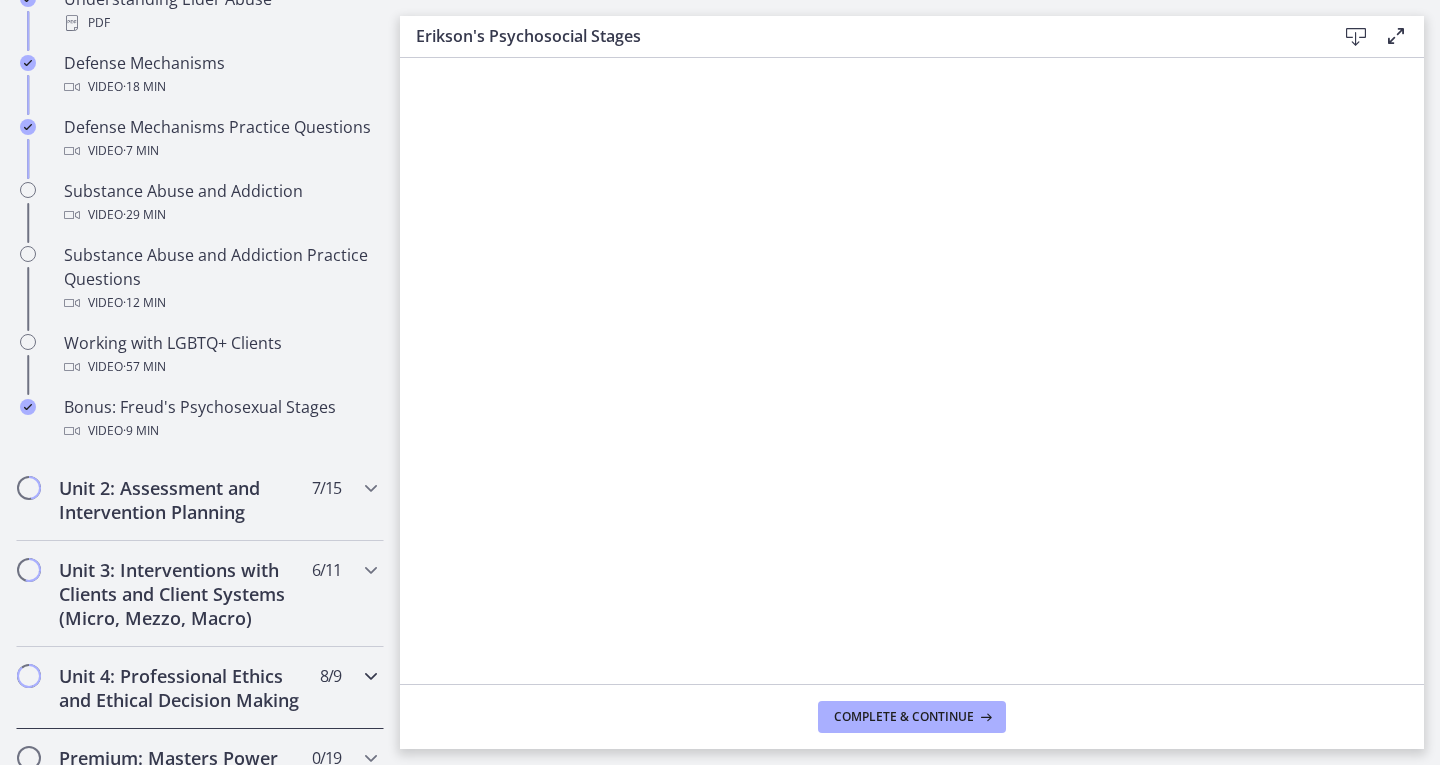 scroll, scrollTop: 1201, scrollLeft: 0, axis: vertical 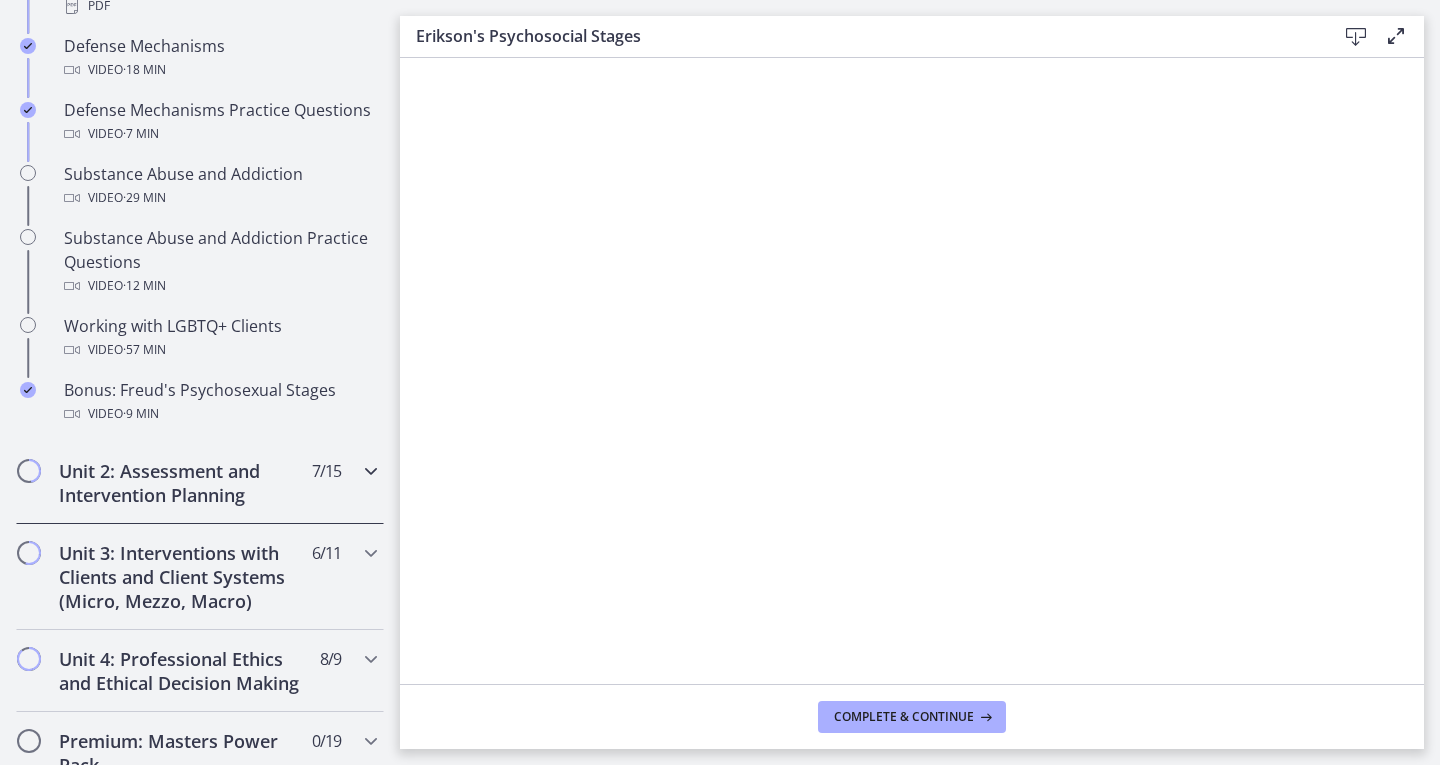 click on "Unit 2: Assessment and Intervention Planning" at bounding box center (181, 483) 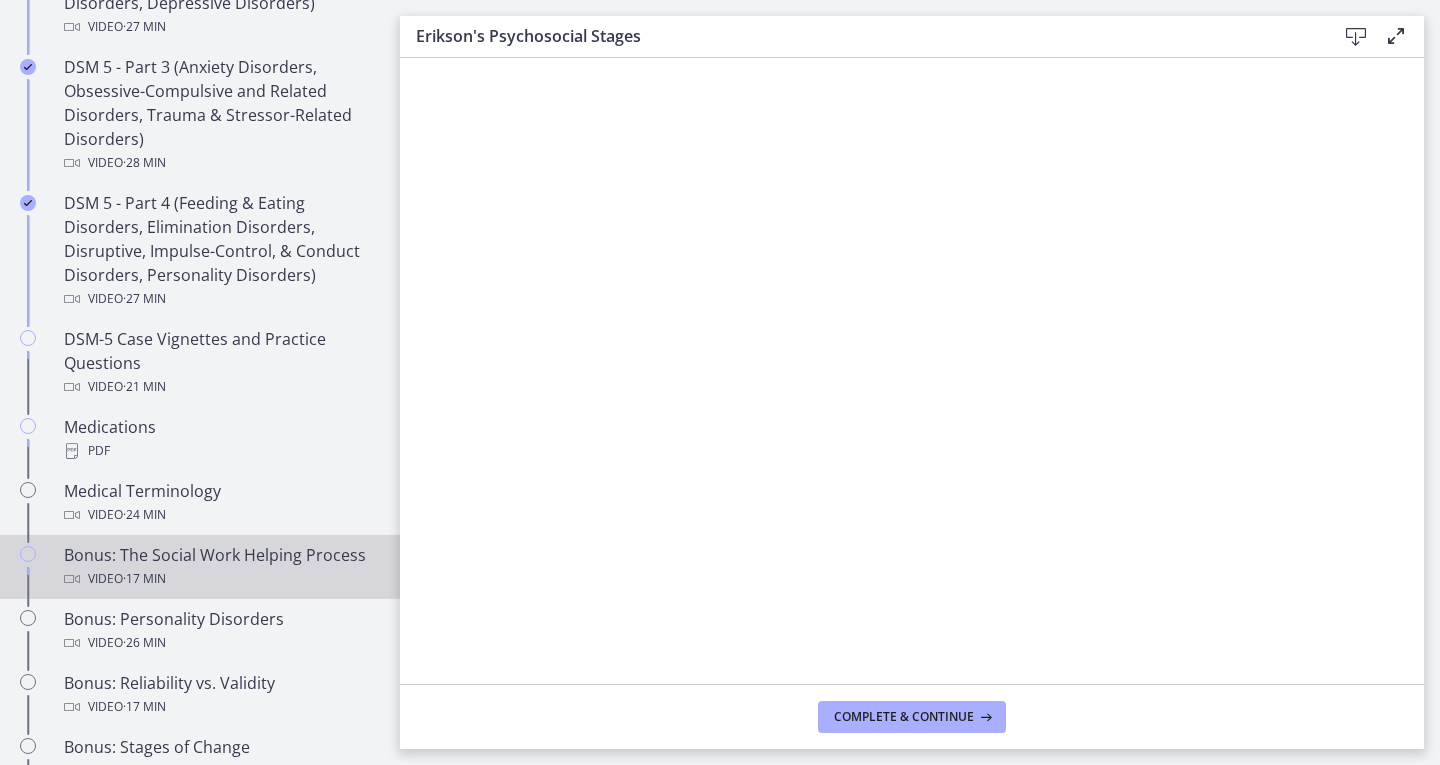 scroll, scrollTop: 973, scrollLeft: 0, axis: vertical 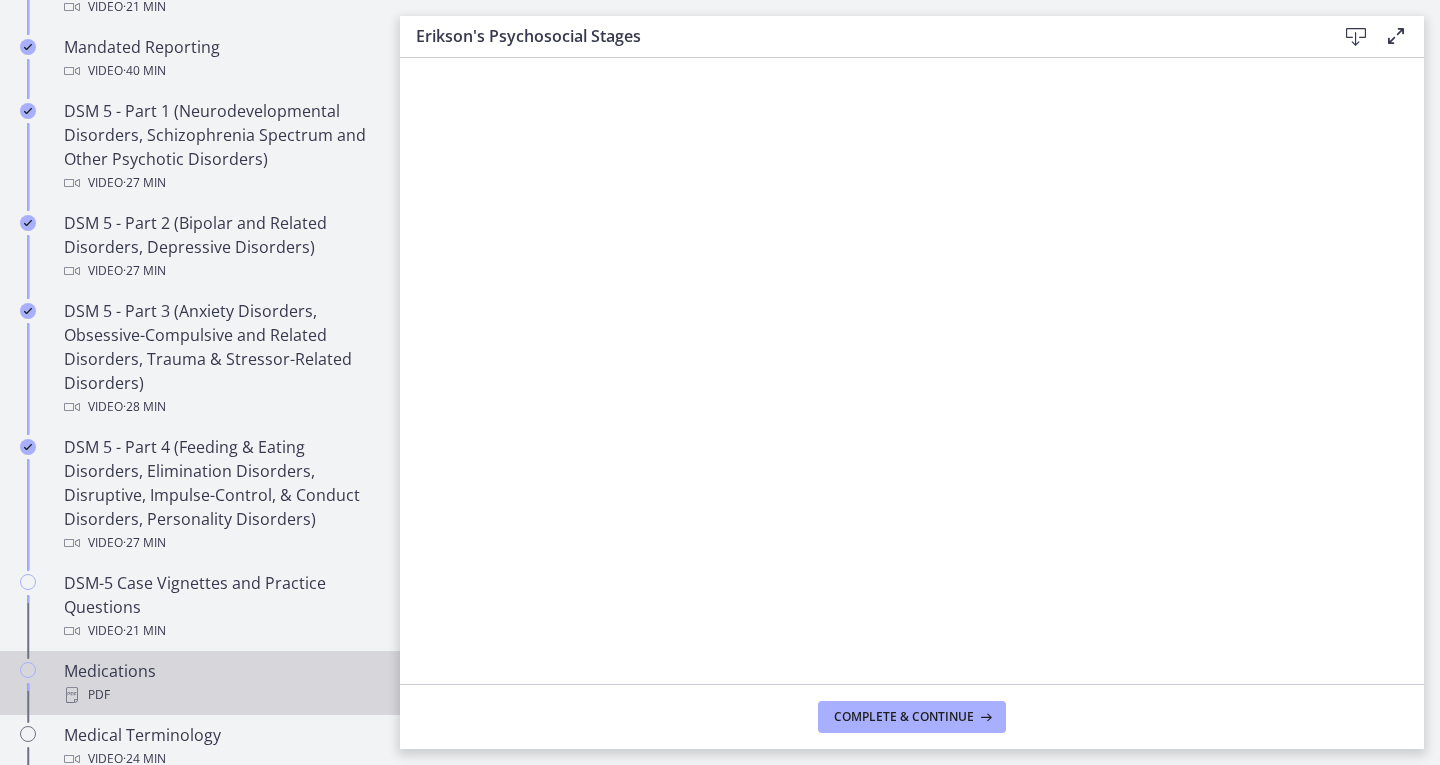click on "Medications
PDF" at bounding box center [220, 683] 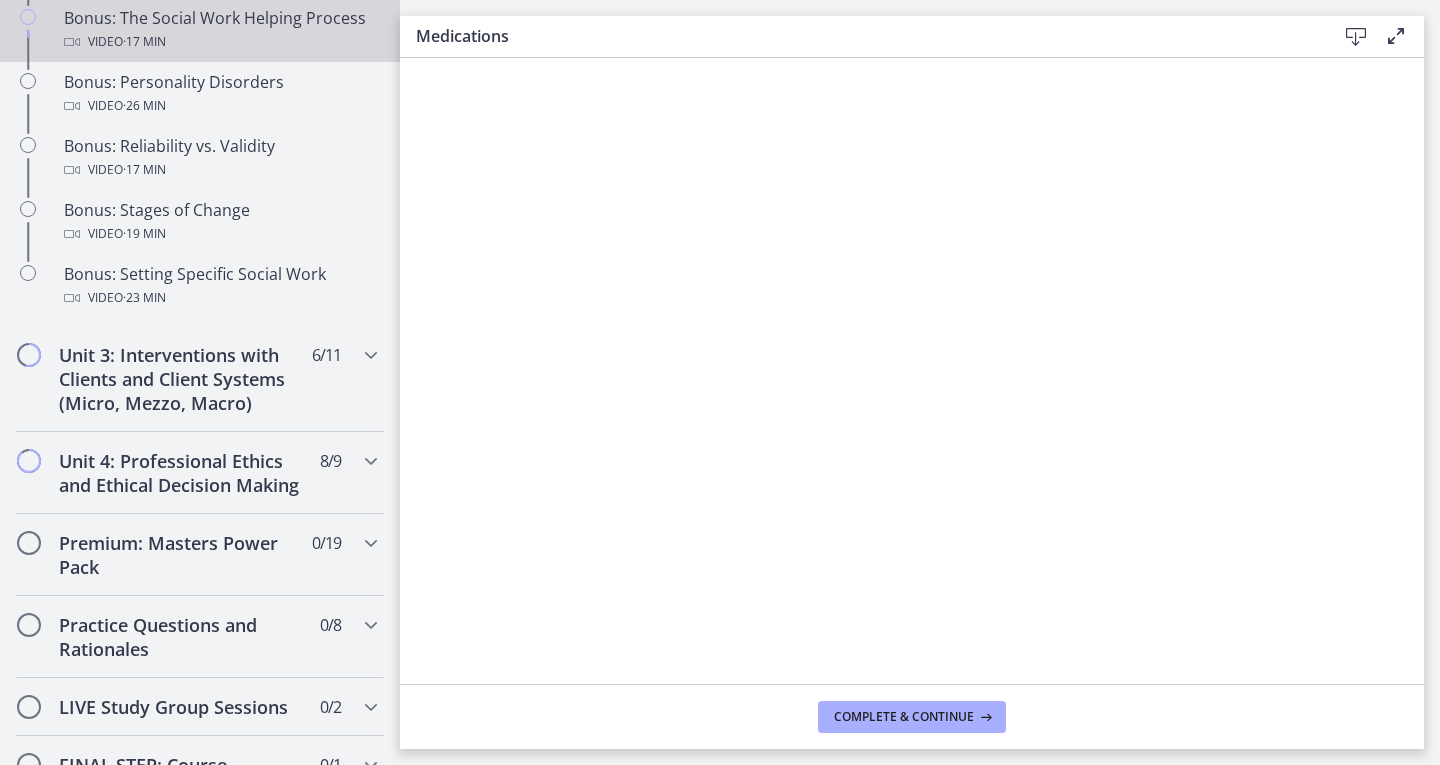 scroll, scrollTop: 1684, scrollLeft: 0, axis: vertical 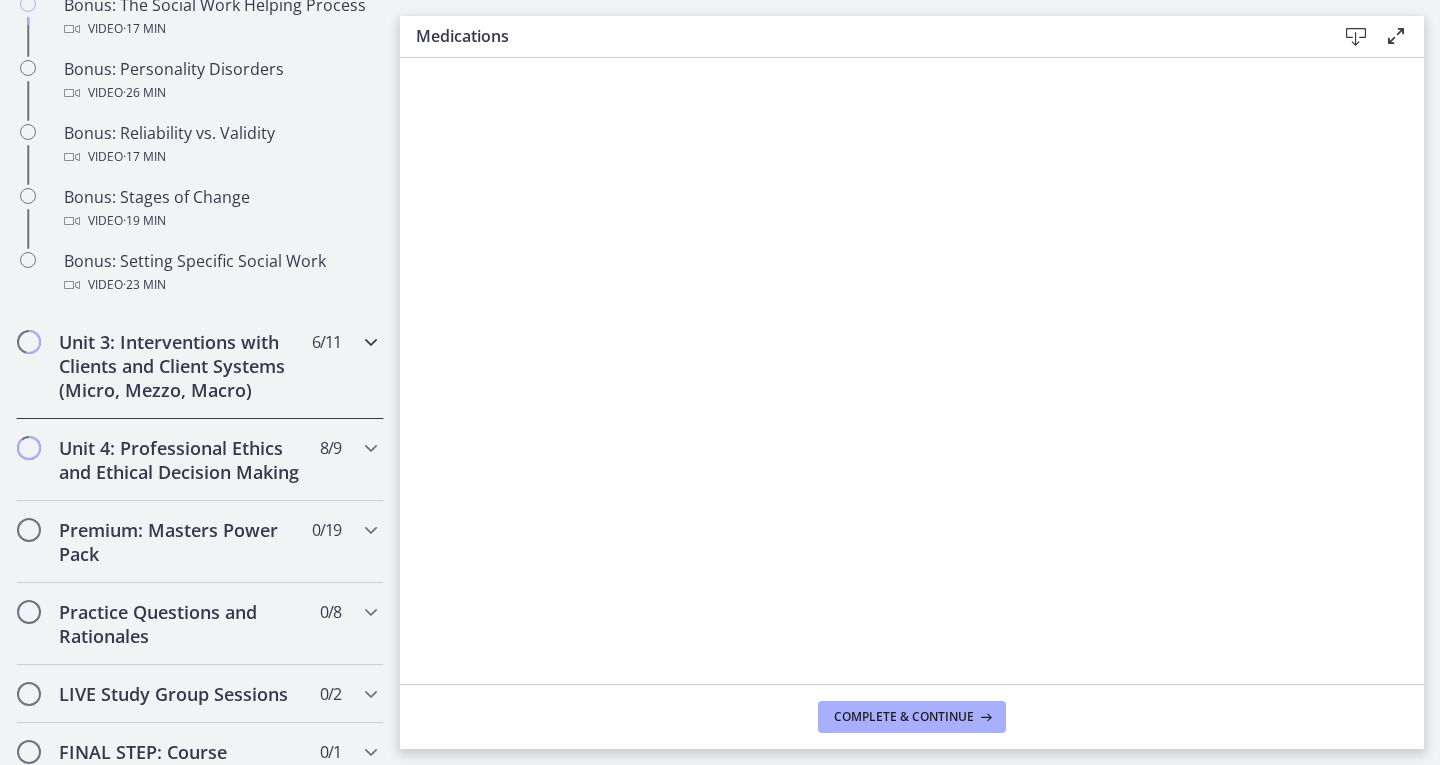 click on "Unit 3: Interventions with Clients and Client Systems (Micro, Mezzo, Macro)" at bounding box center [181, 366] 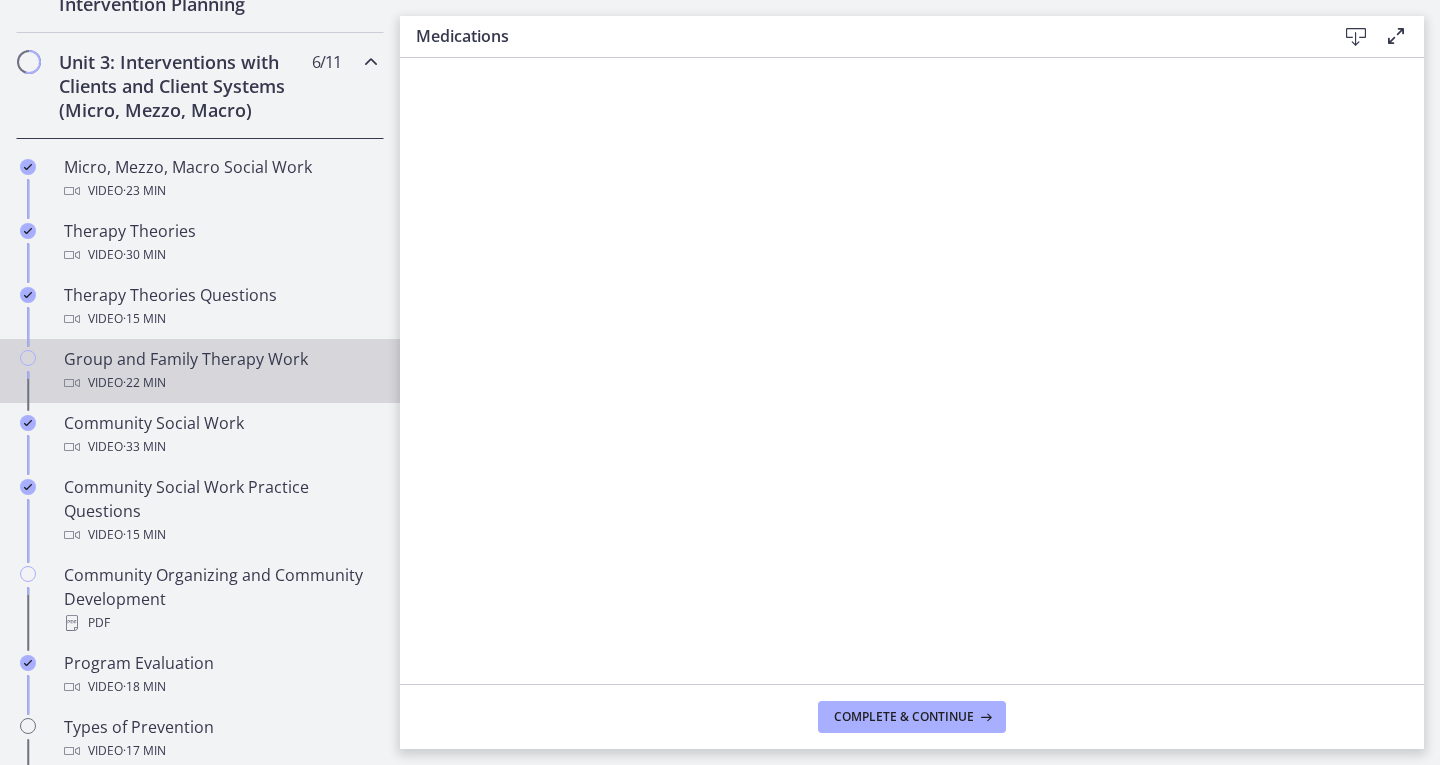 scroll, scrollTop: 747, scrollLeft: 0, axis: vertical 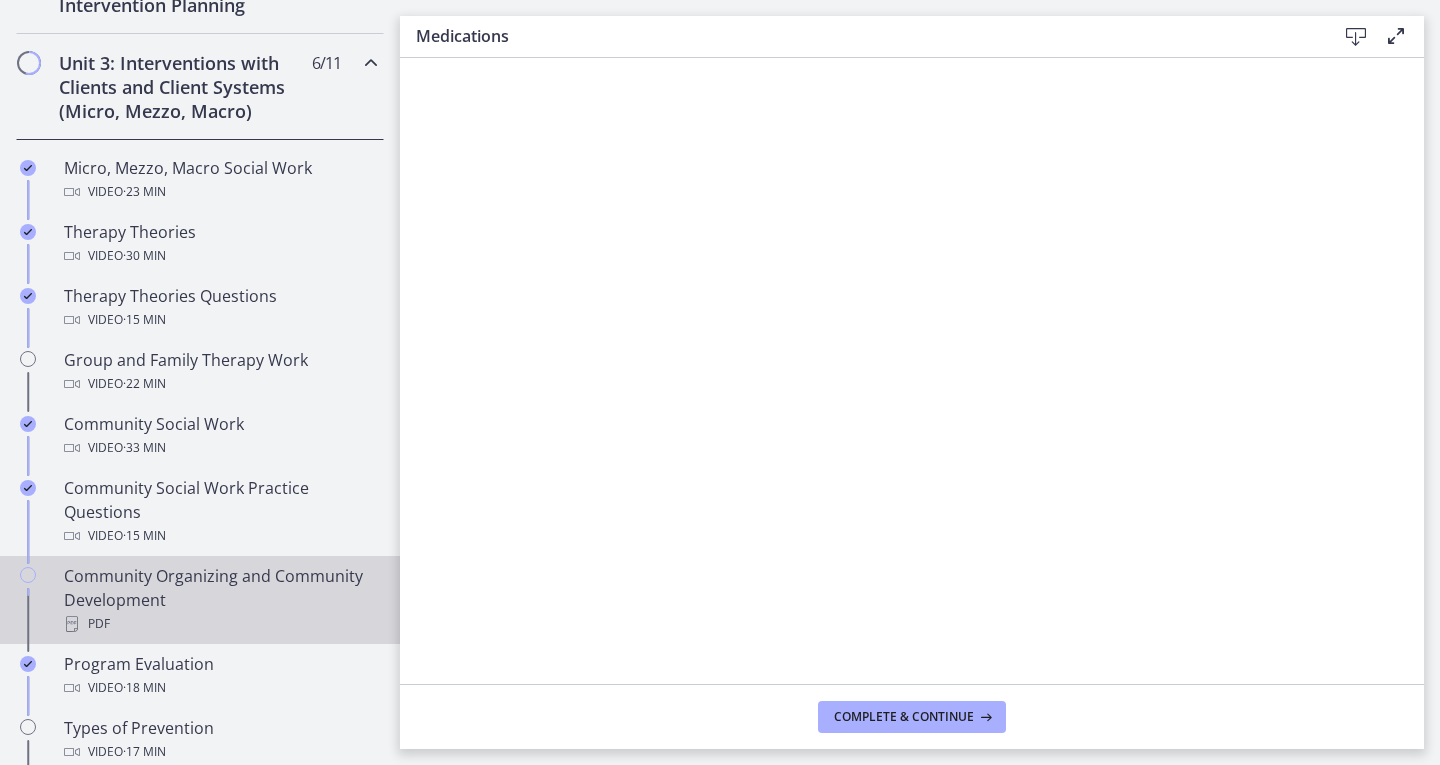 click on "Community Organizing and Community Development
PDF" at bounding box center (220, 600) 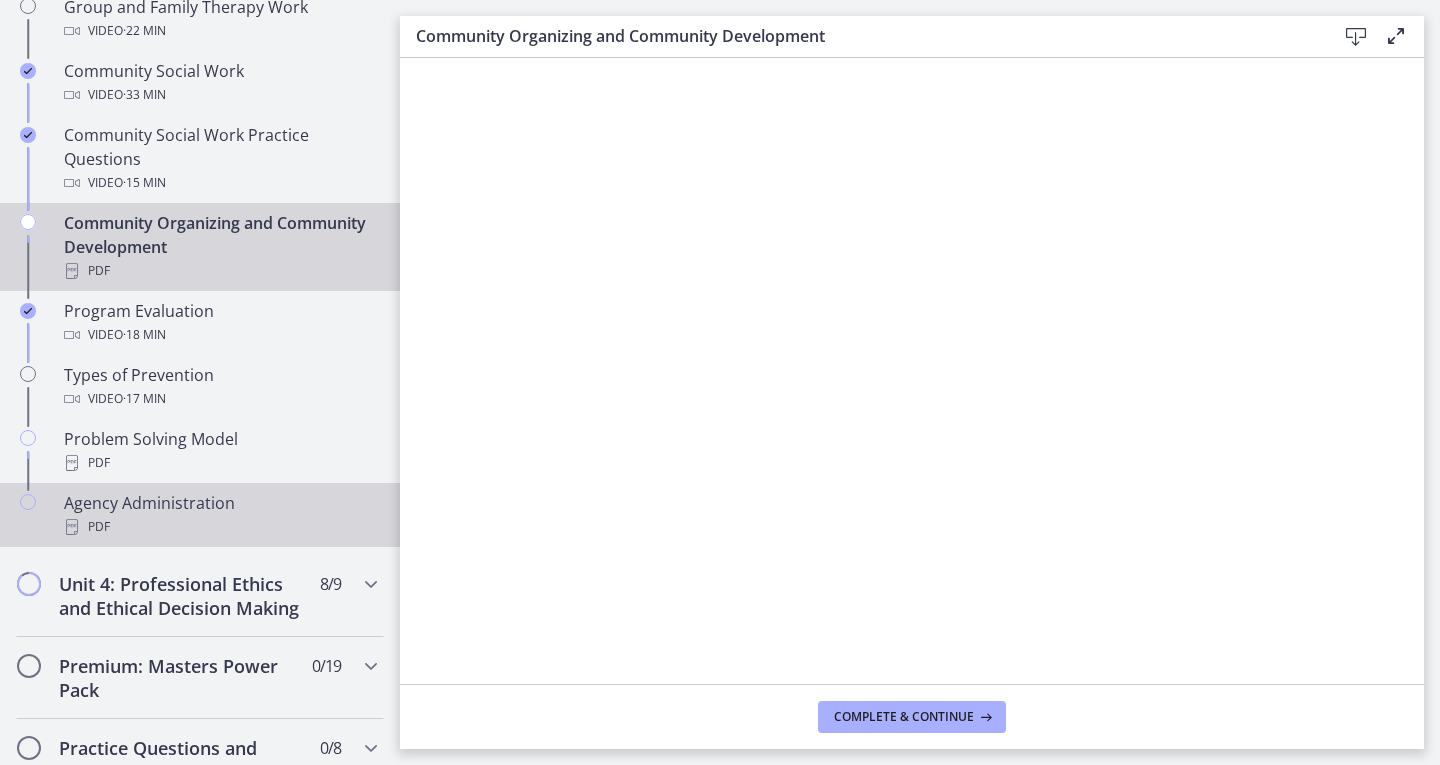 scroll, scrollTop: 1101, scrollLeft: 0, axis: vertical 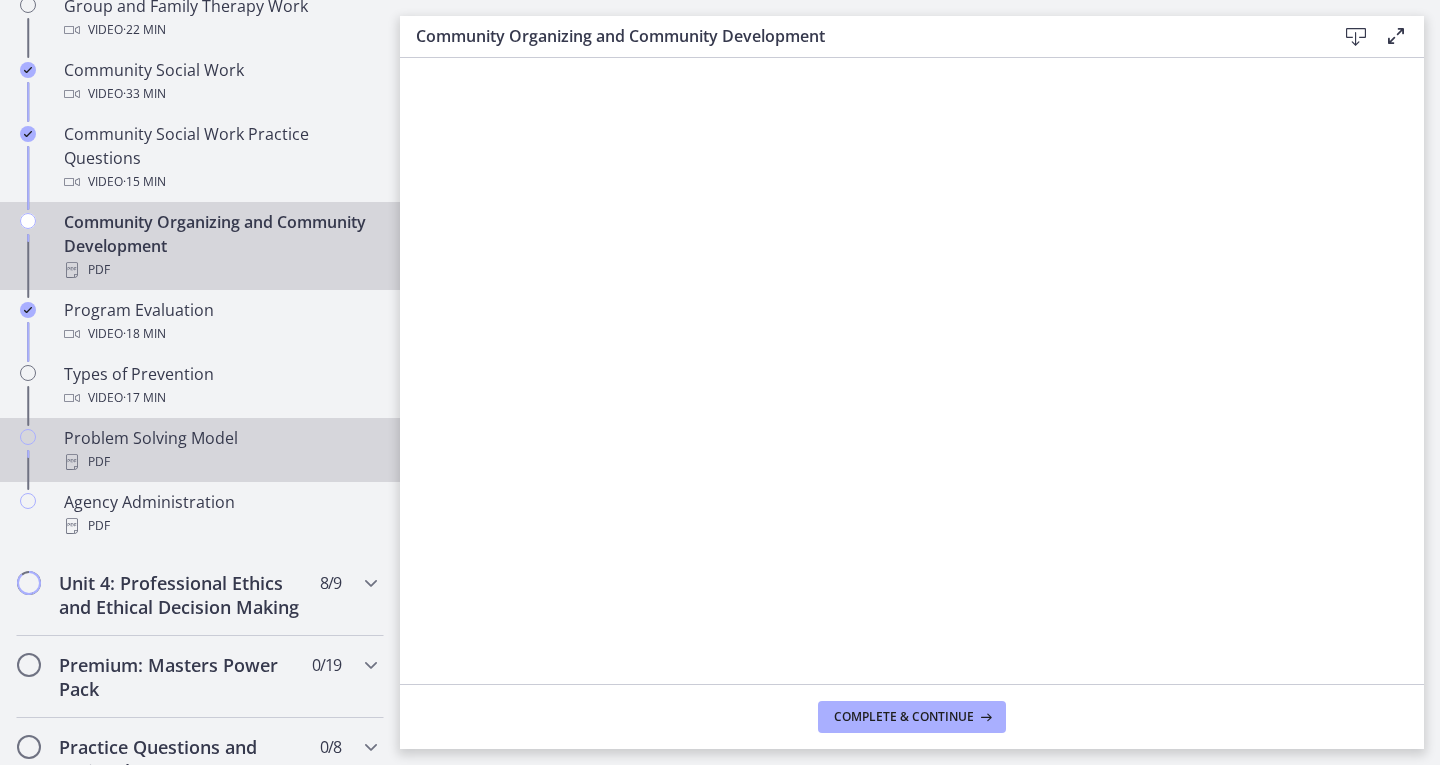 click on "PDF" at bounding box center (220, 462) 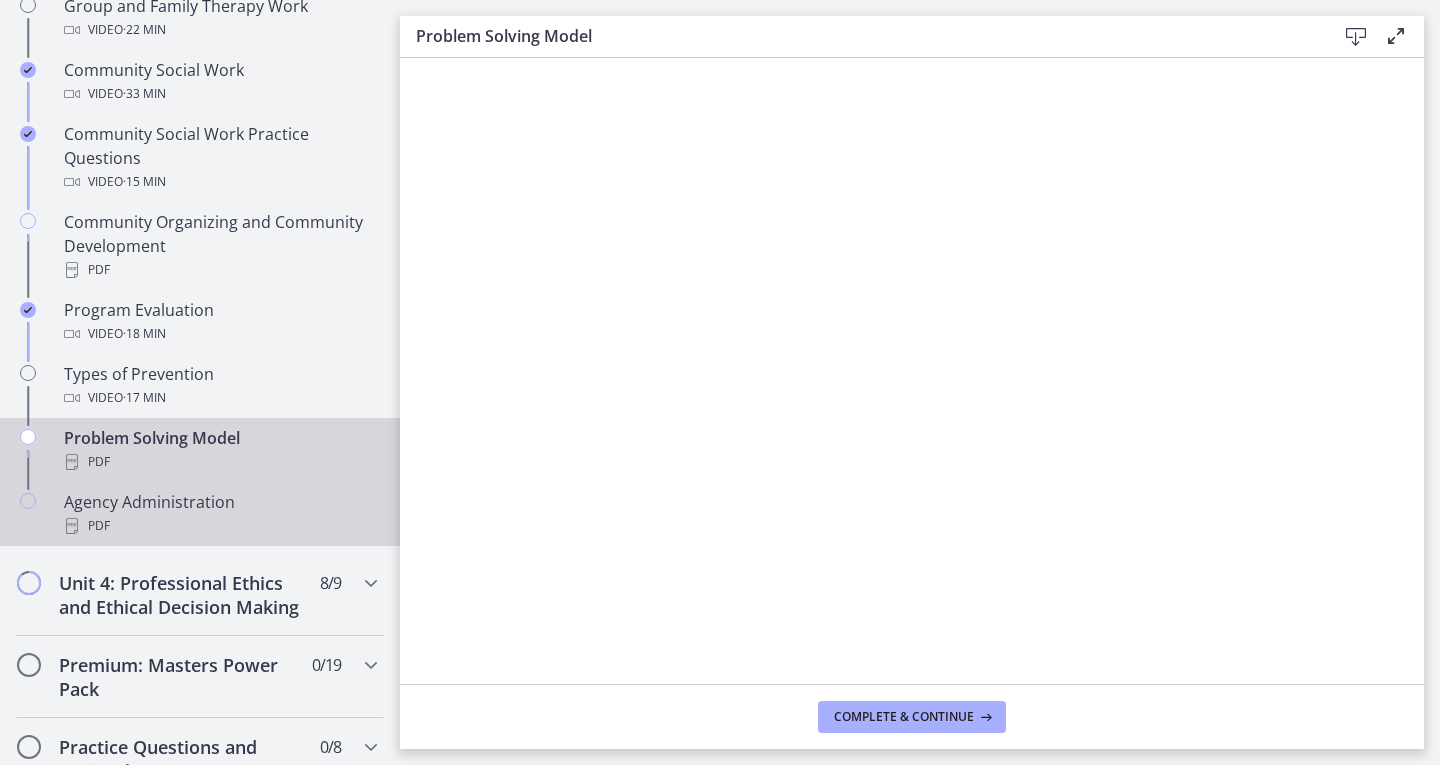 click on "Agency Administration
PDF" at bounding box center [220, 514] 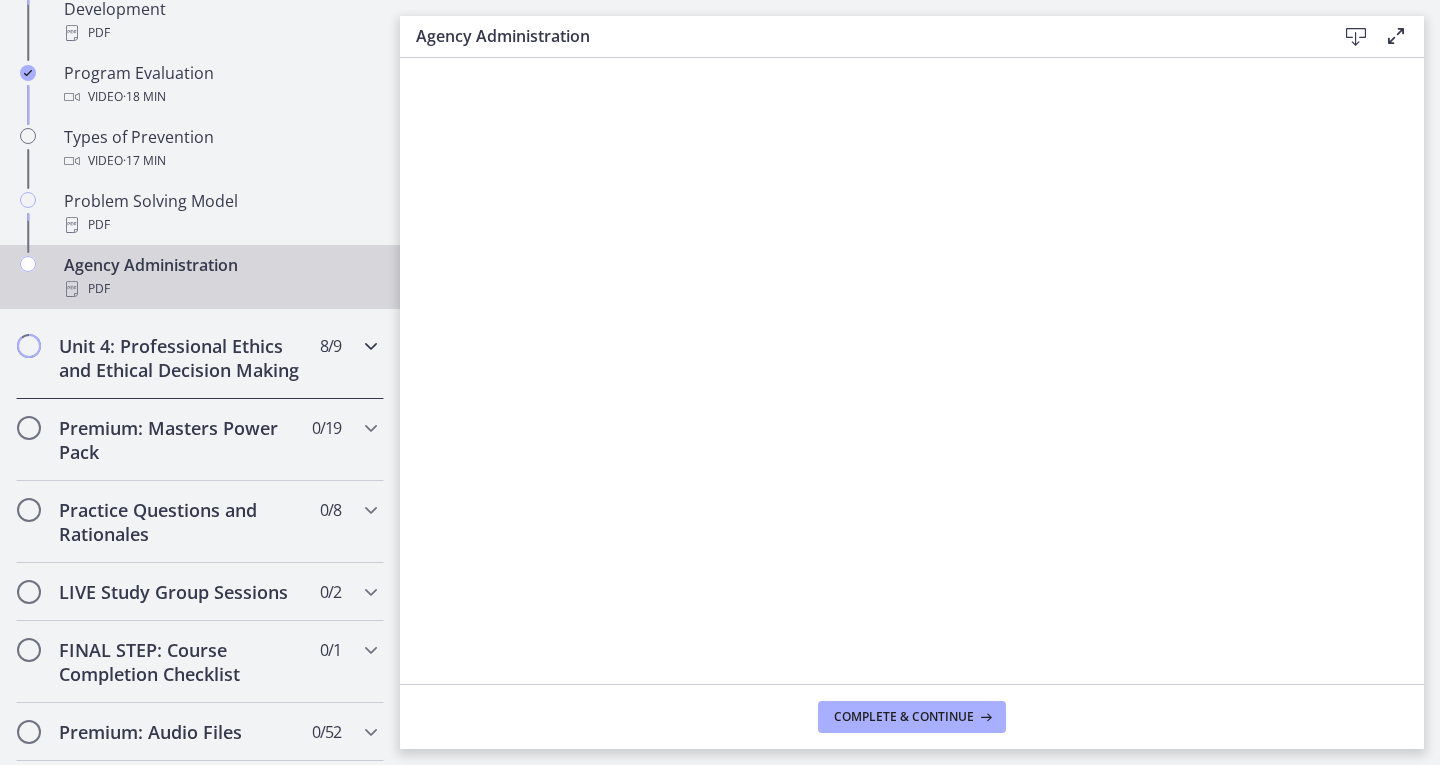 scroll, scrollTop: 1374, scrollLeft: 0, axis: vertical 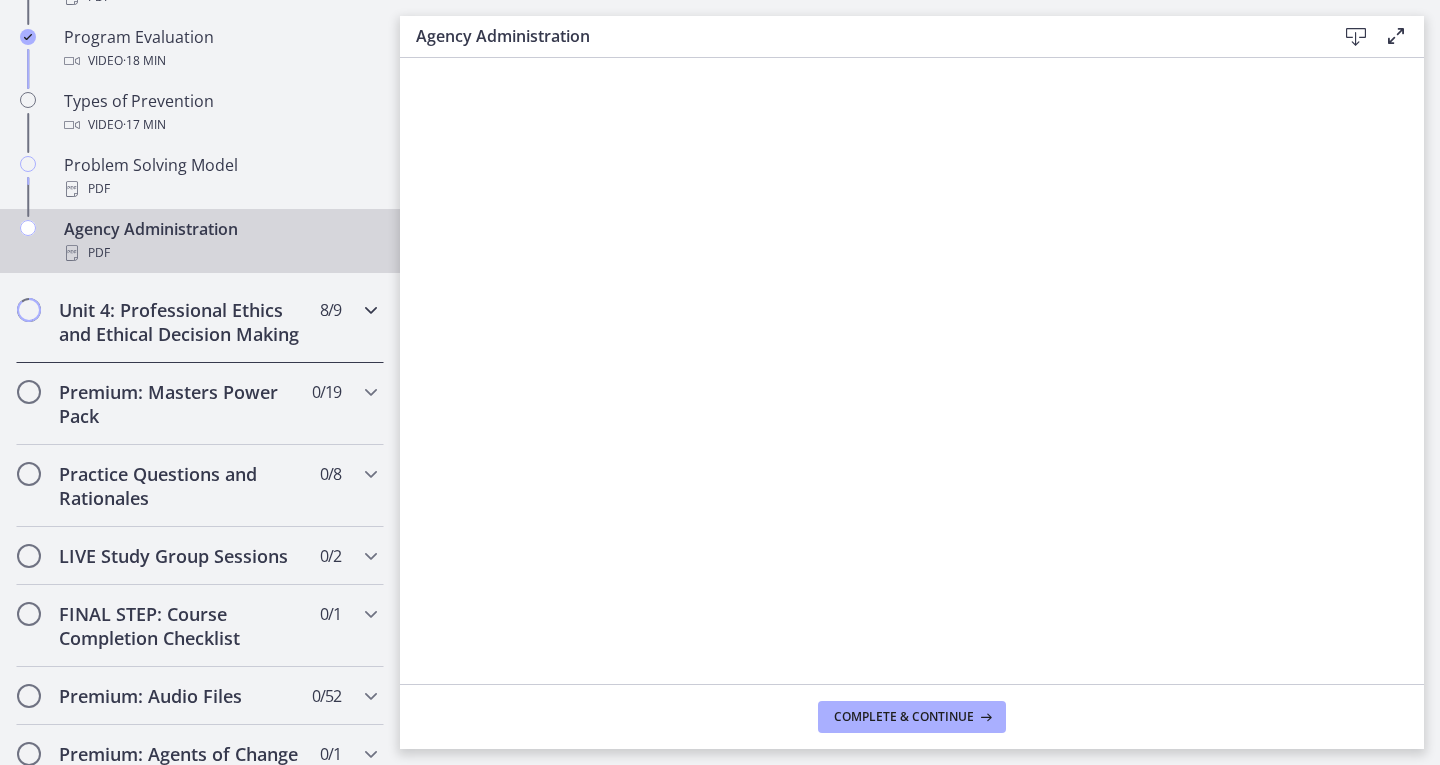 click on "Unit 4: Professional Ethics and Ethical Decision Making" at bounding box center [181, 322] 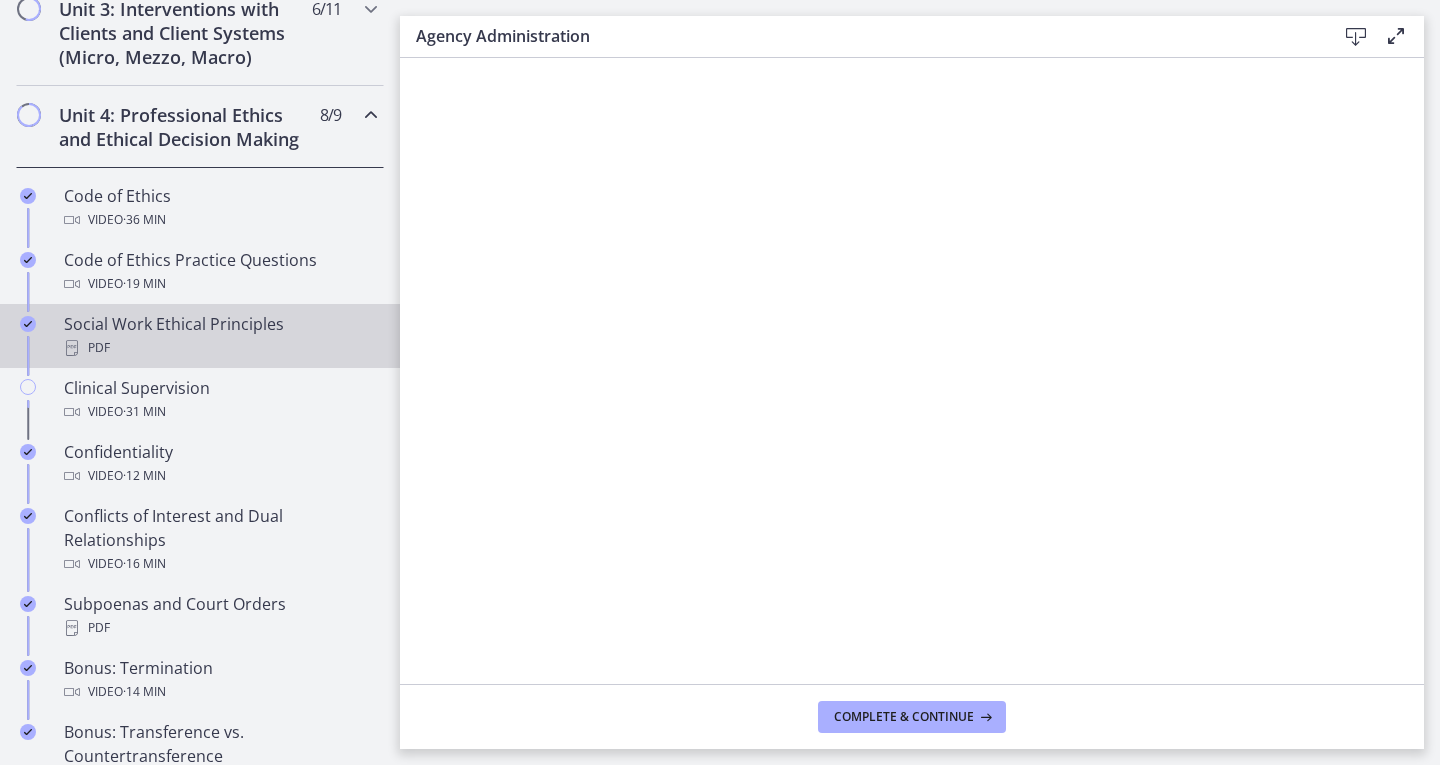 scroll, scrollTop: 800, scrollLeft: 0, axis: vertical 